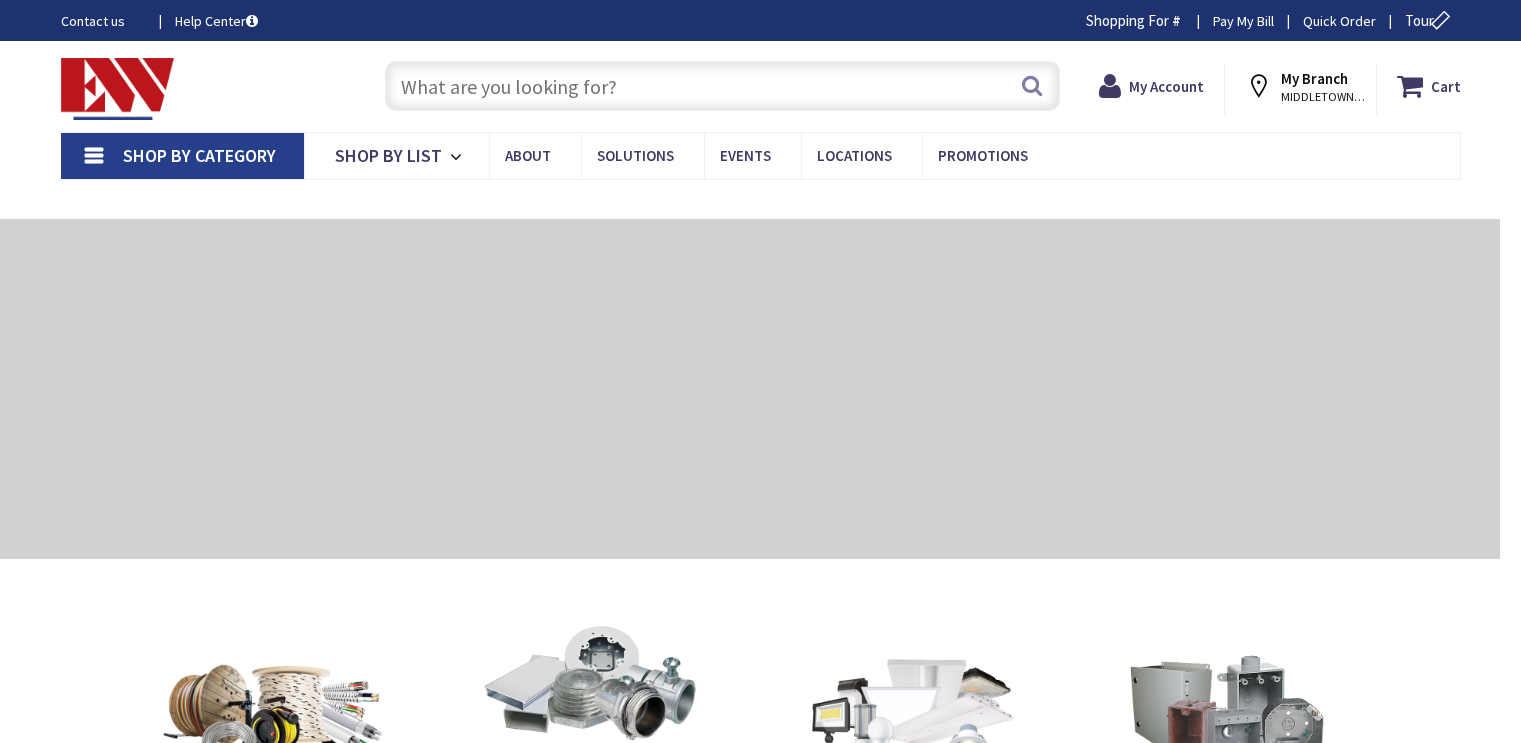 type on "[STREET], [CITY], [STATE] [ZIP], [COUNTRY]" 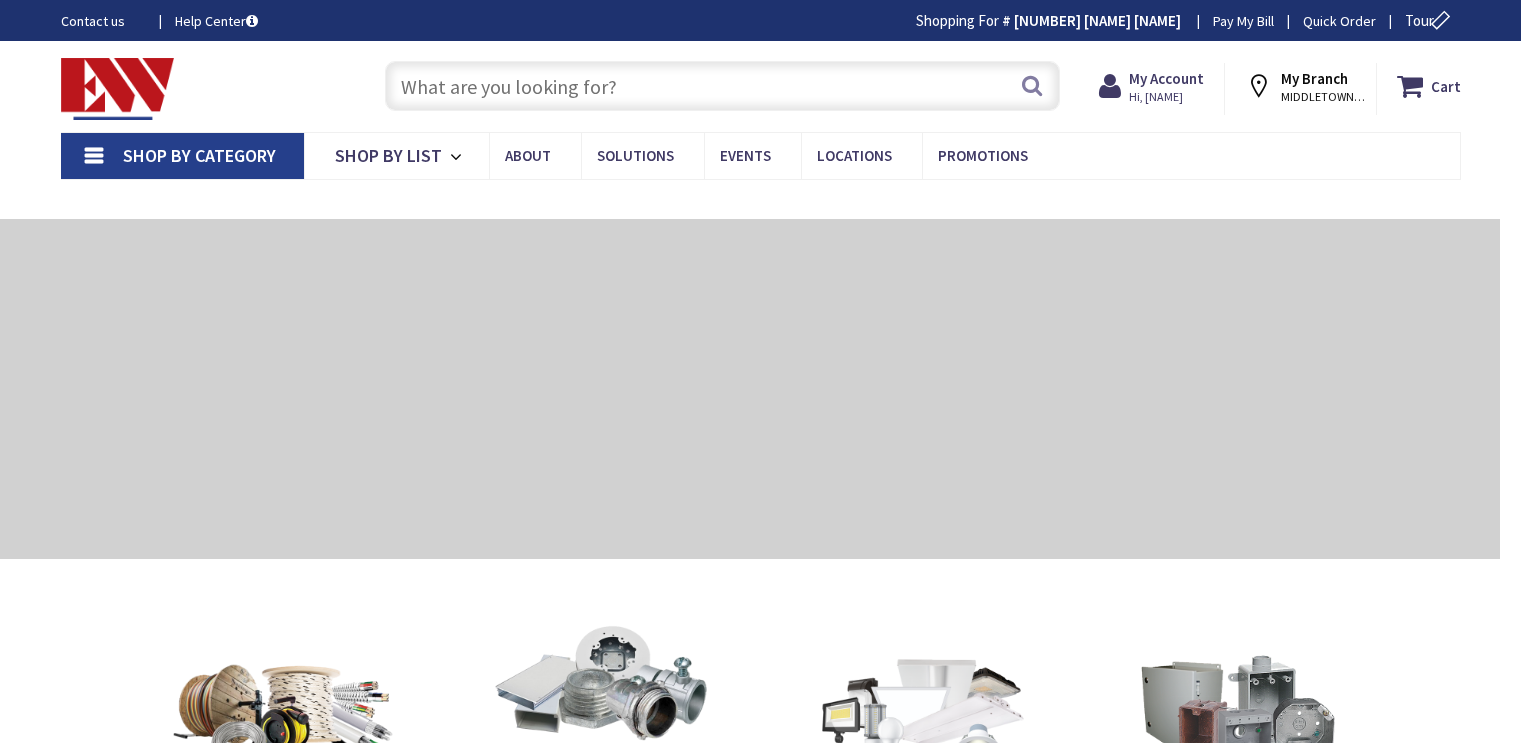 scroll, scrollTop: 0, scrollLeft: 0, axis: both 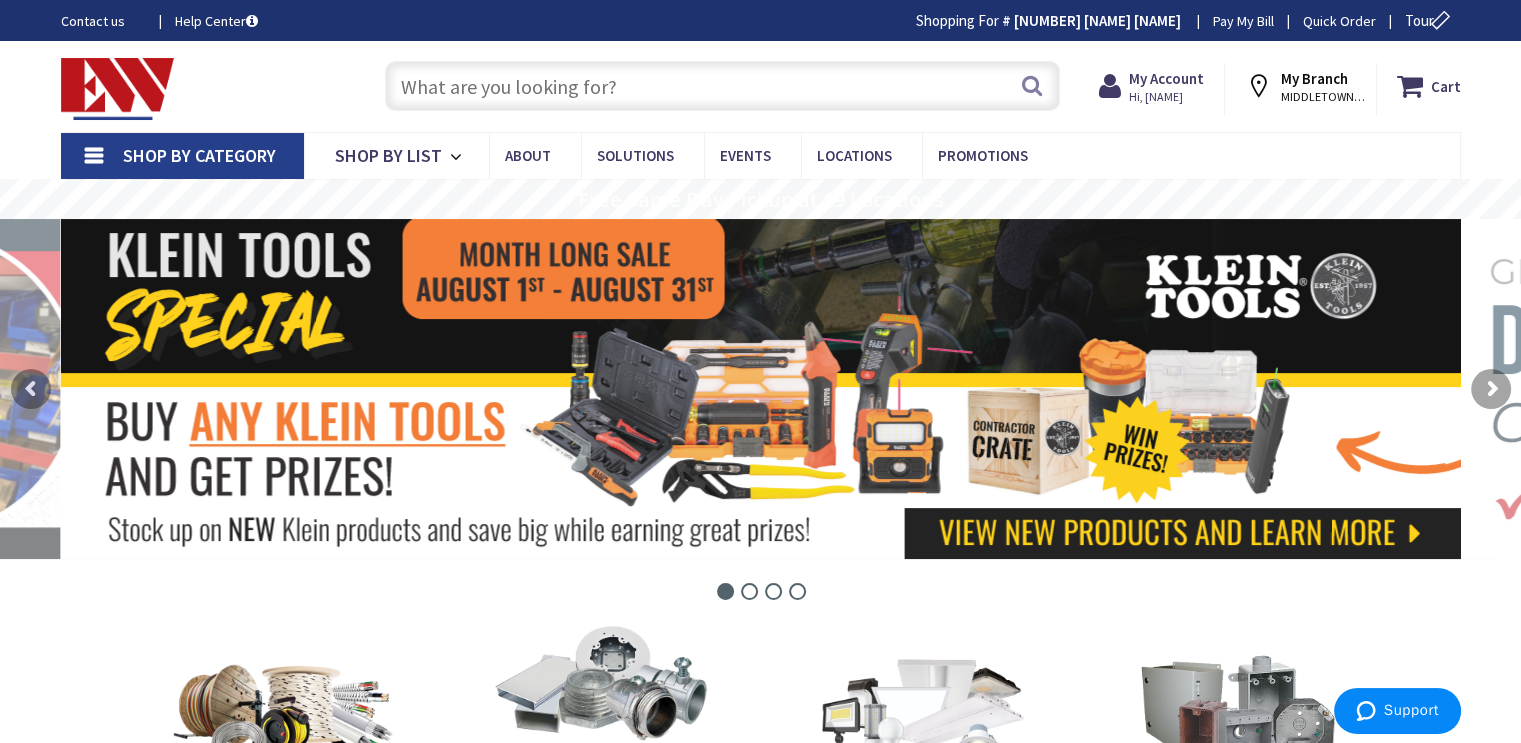 click at bounding box center [722, 86] 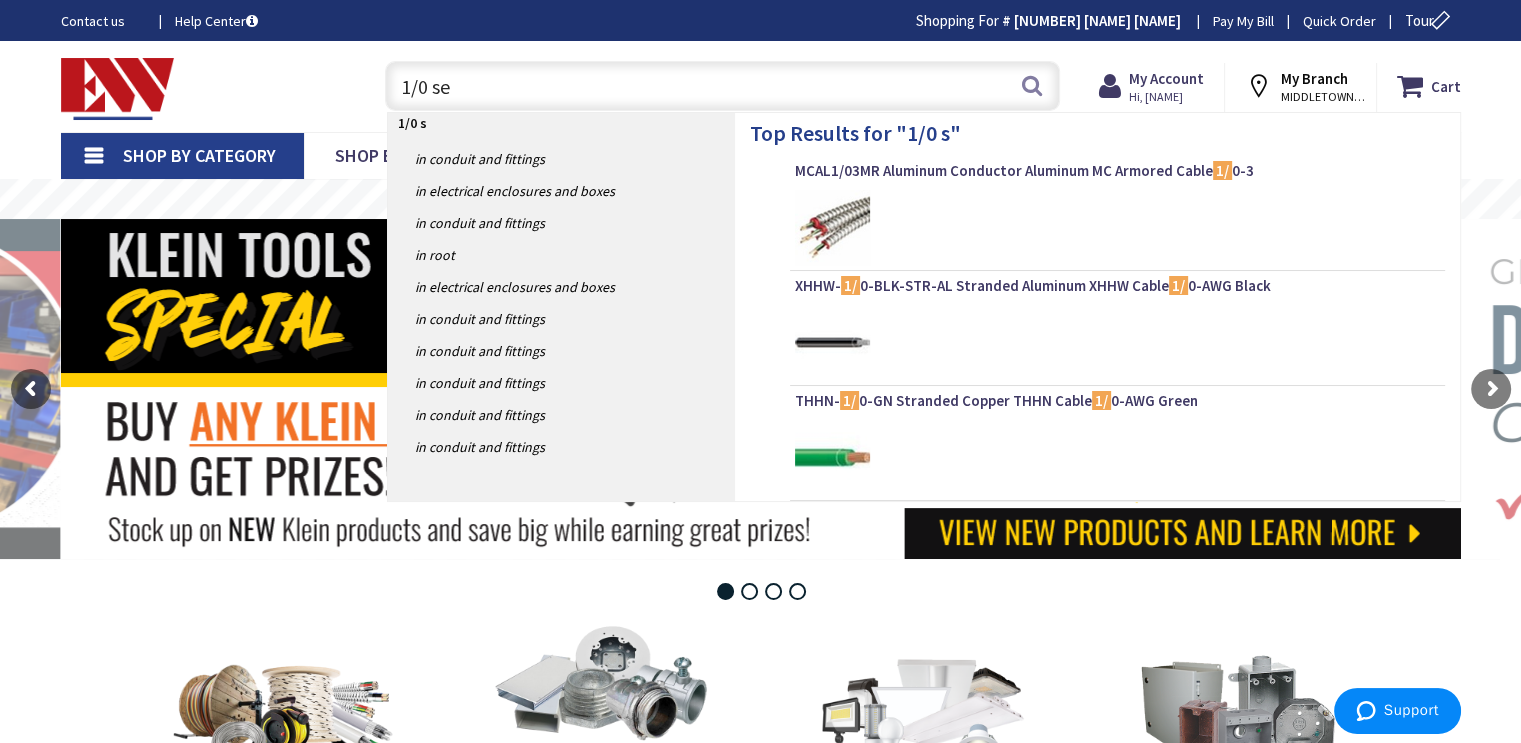 type on "1/0 ser" 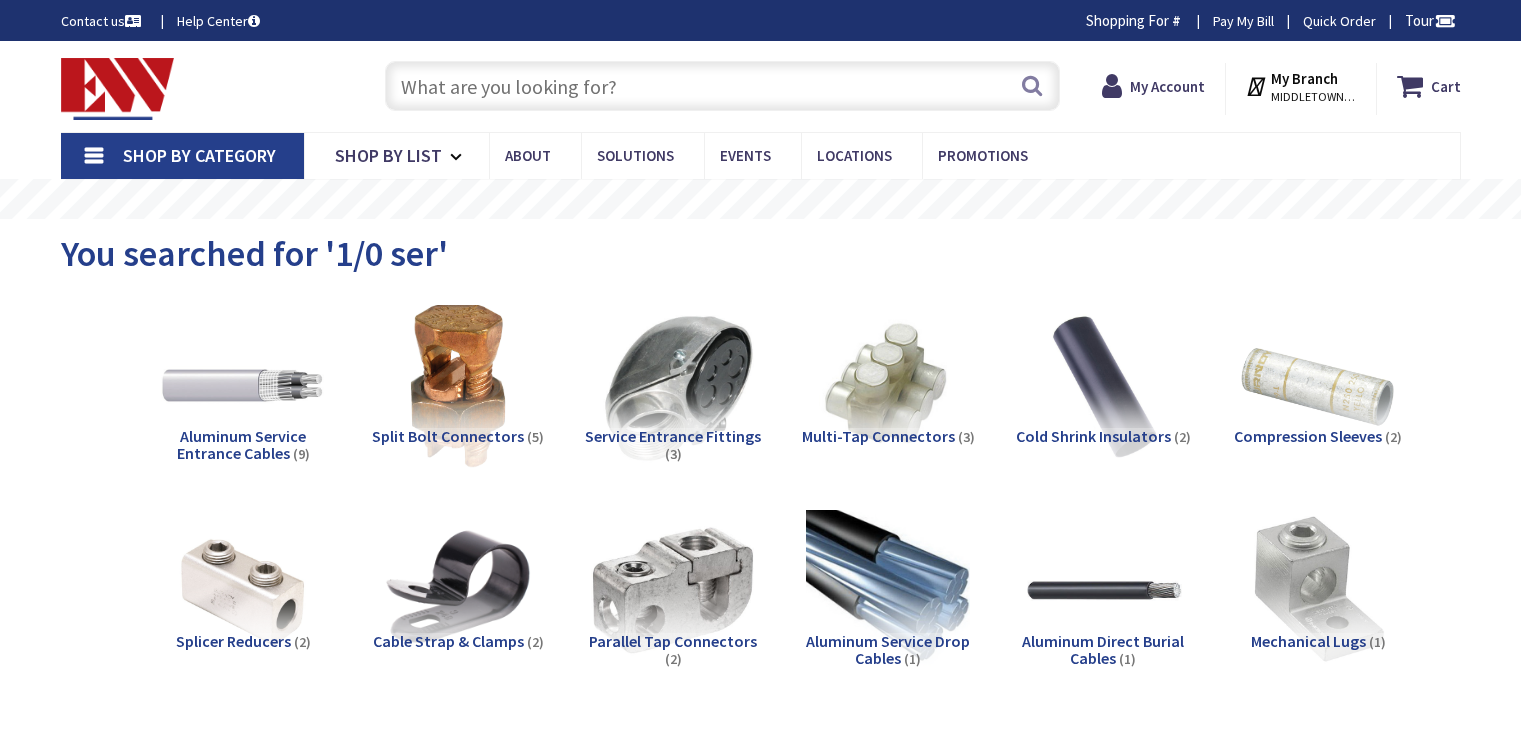 scroll, scrollTop: 0, scrollLeft: 0, axis: both 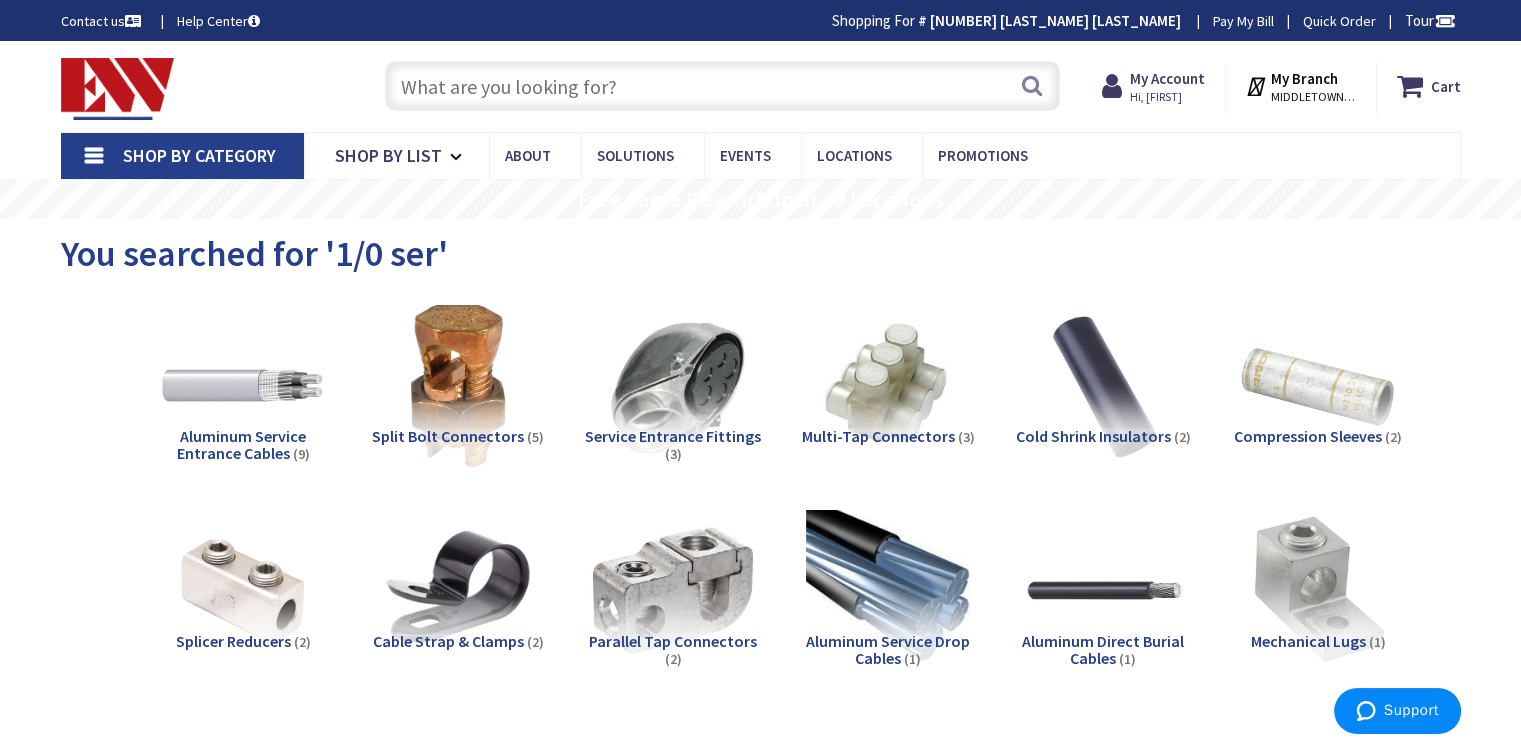 click at bounding box center [722, 86] 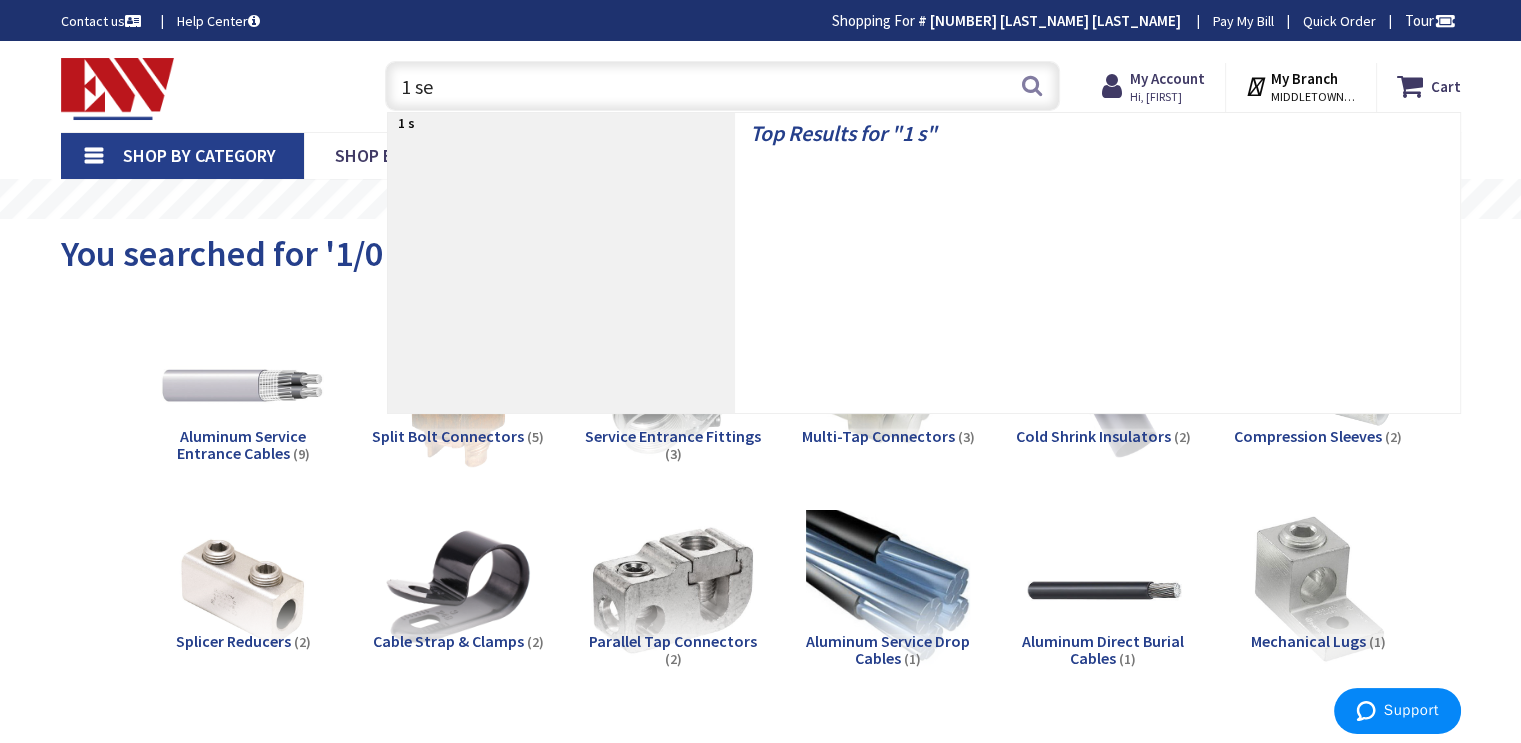 type on "1 ser" 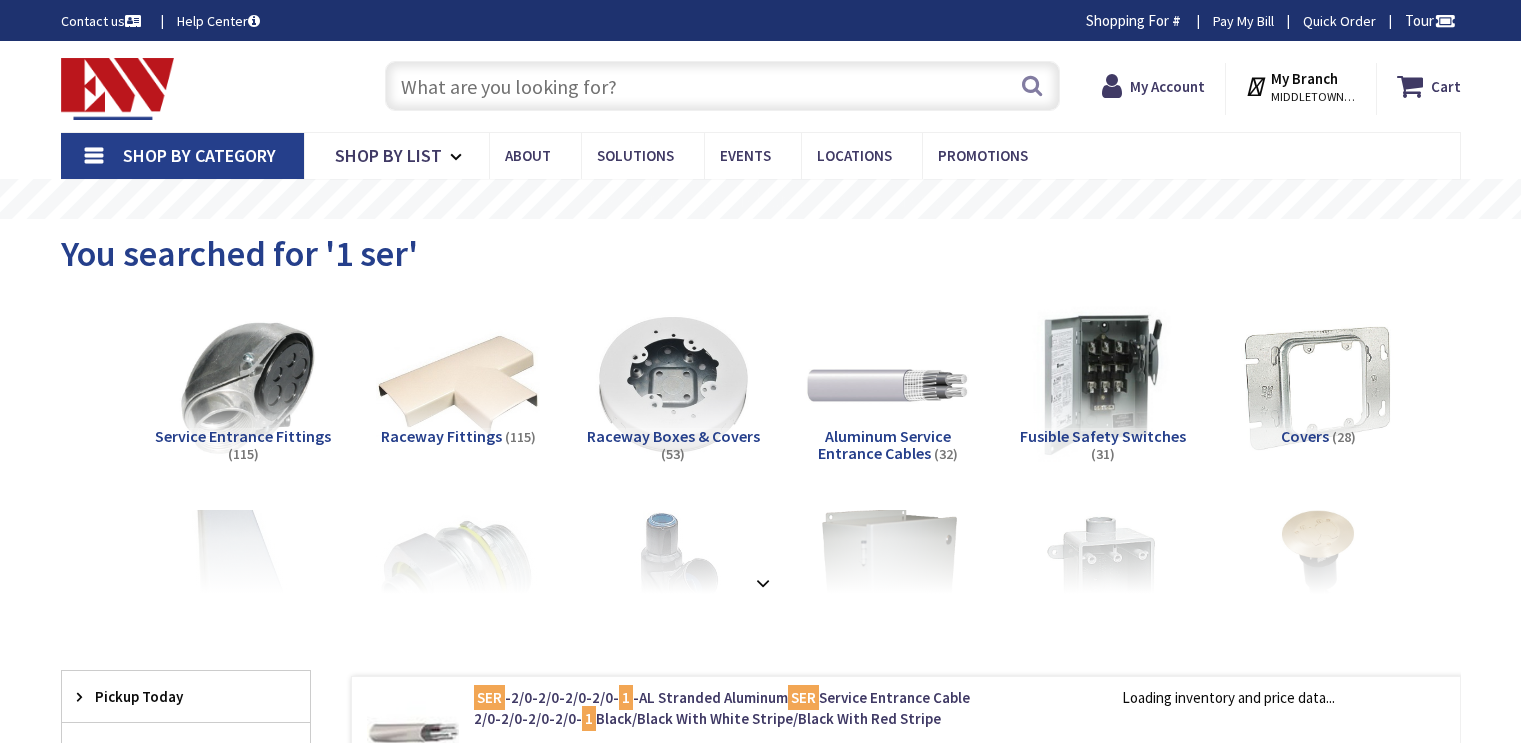 scroll, scrollTop: 0, scrollLeft: 0, axis: both 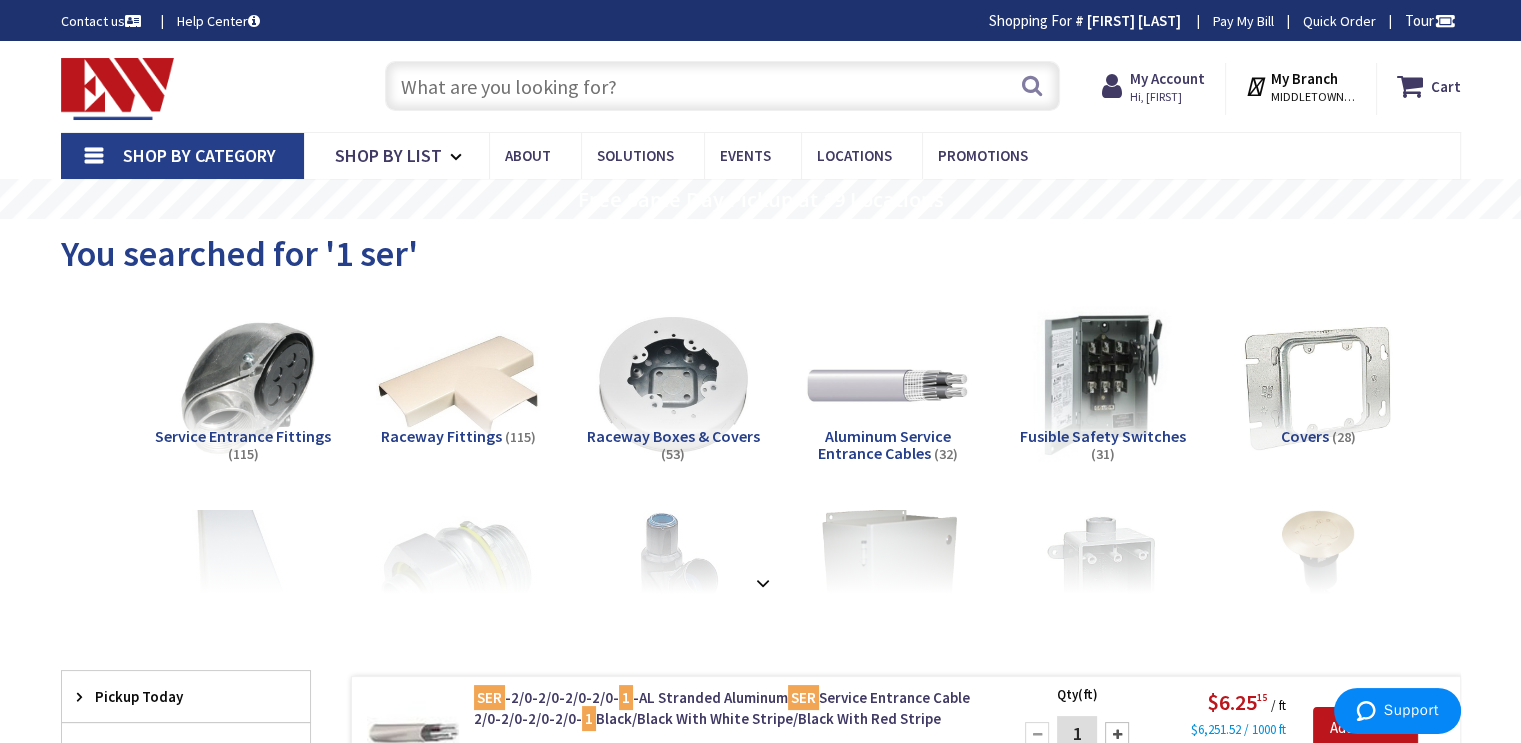 click at bounding box center (722, 86) 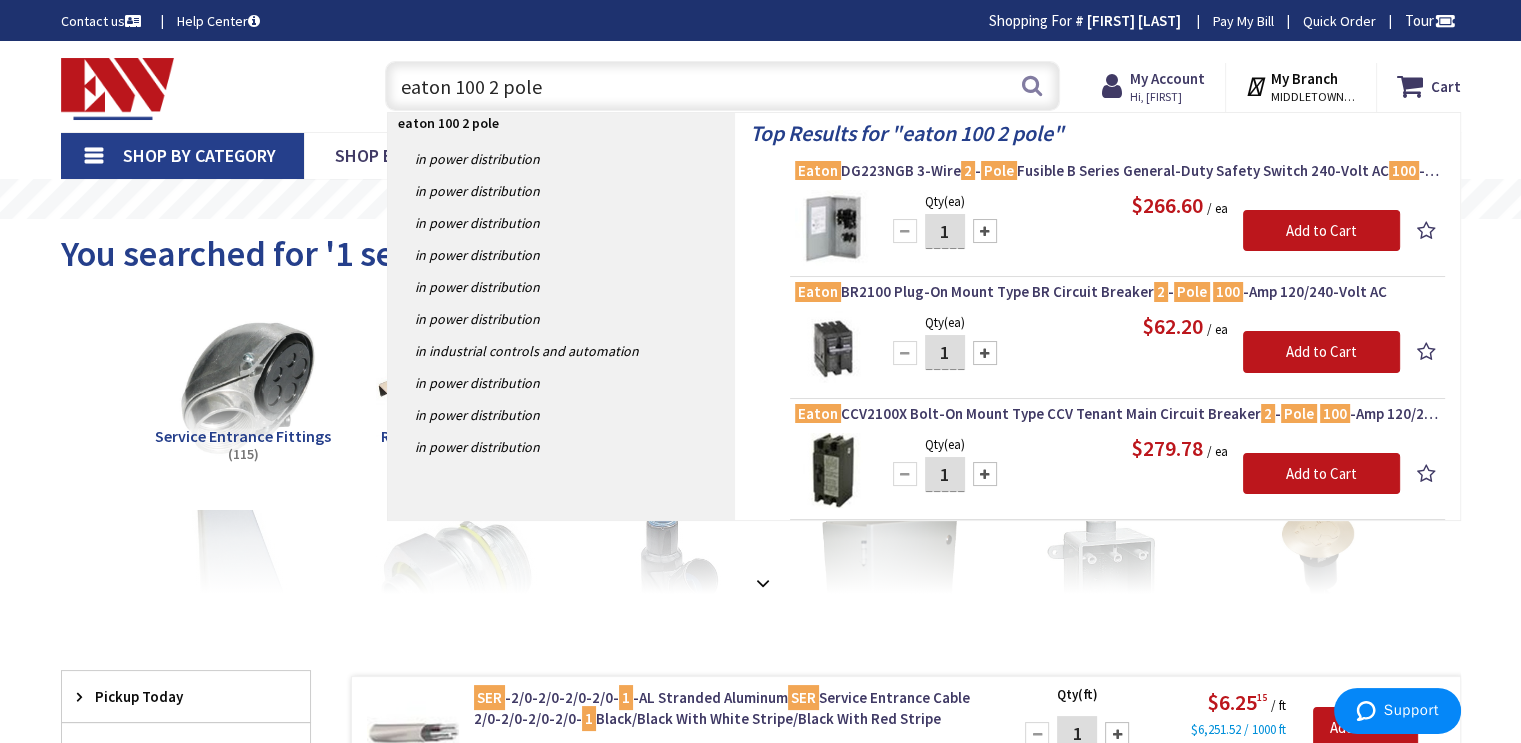 click on "eaton 100 2 pole" at bounding box center [722, 86] 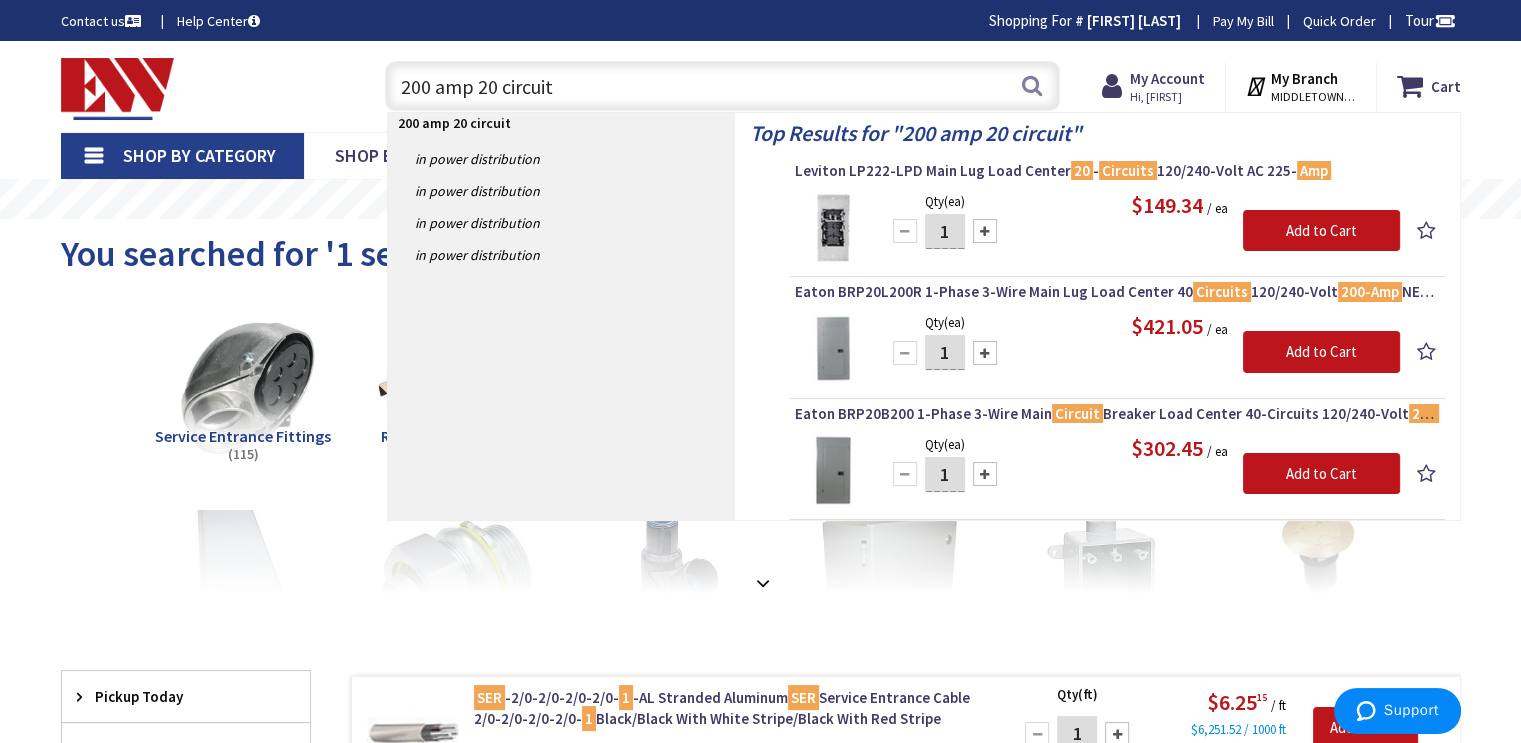 type on "200 amp 20 circuit" 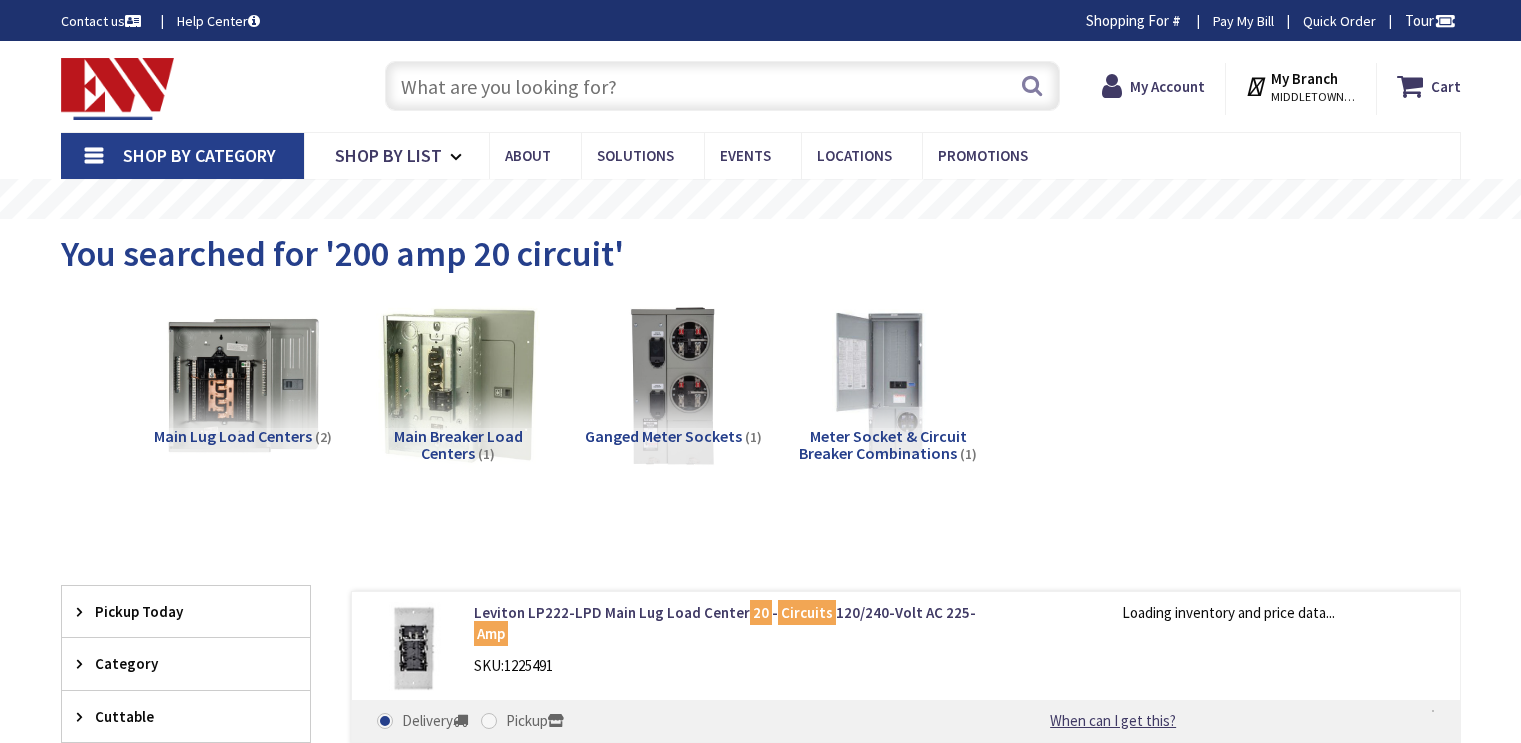 scroll, scrollTop: 0, scrollLeft: 0, axis: both 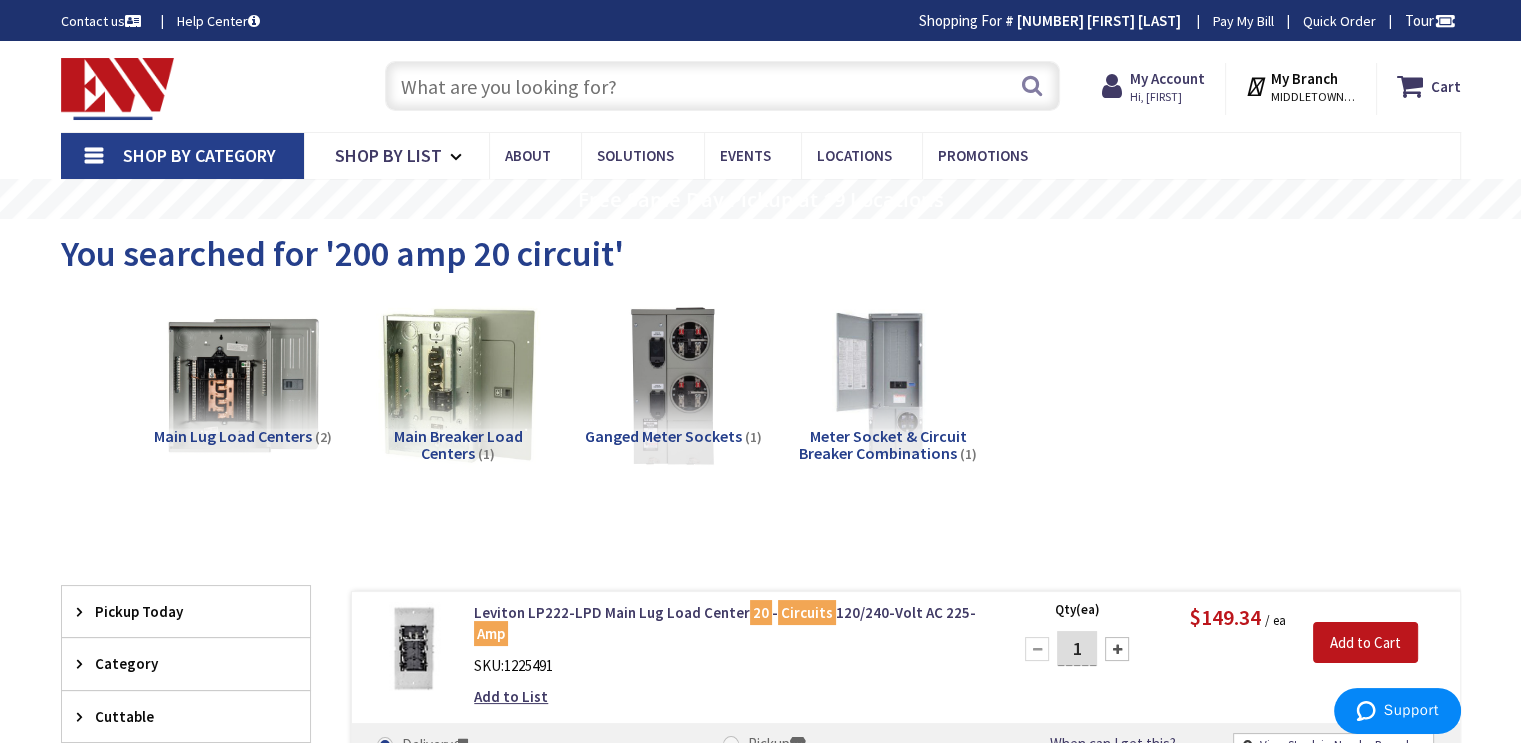 click at bounding box center [722, 86] 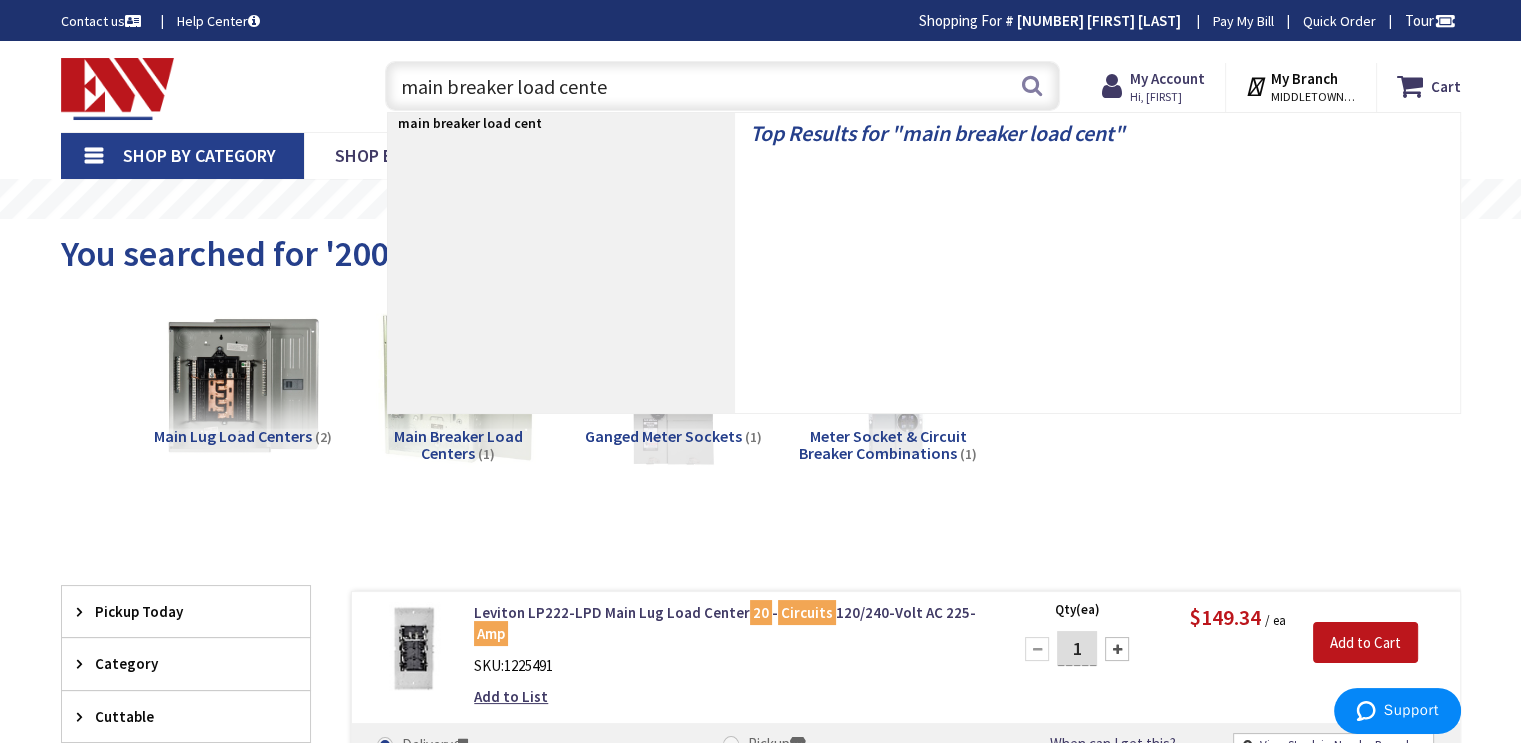 type on "main breaker load center" 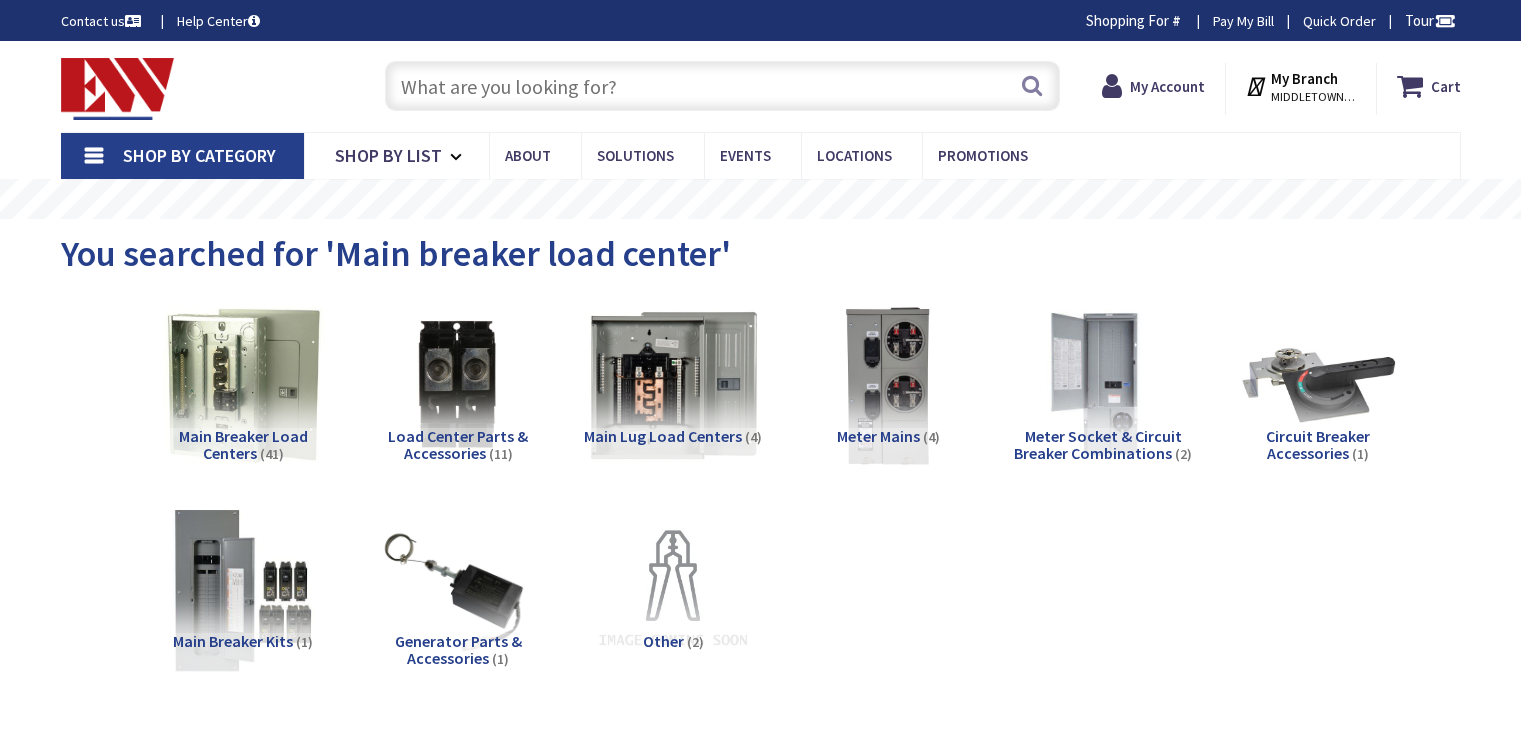 scroll, scrollTop: 0, scrollLeft: 0, axis: both 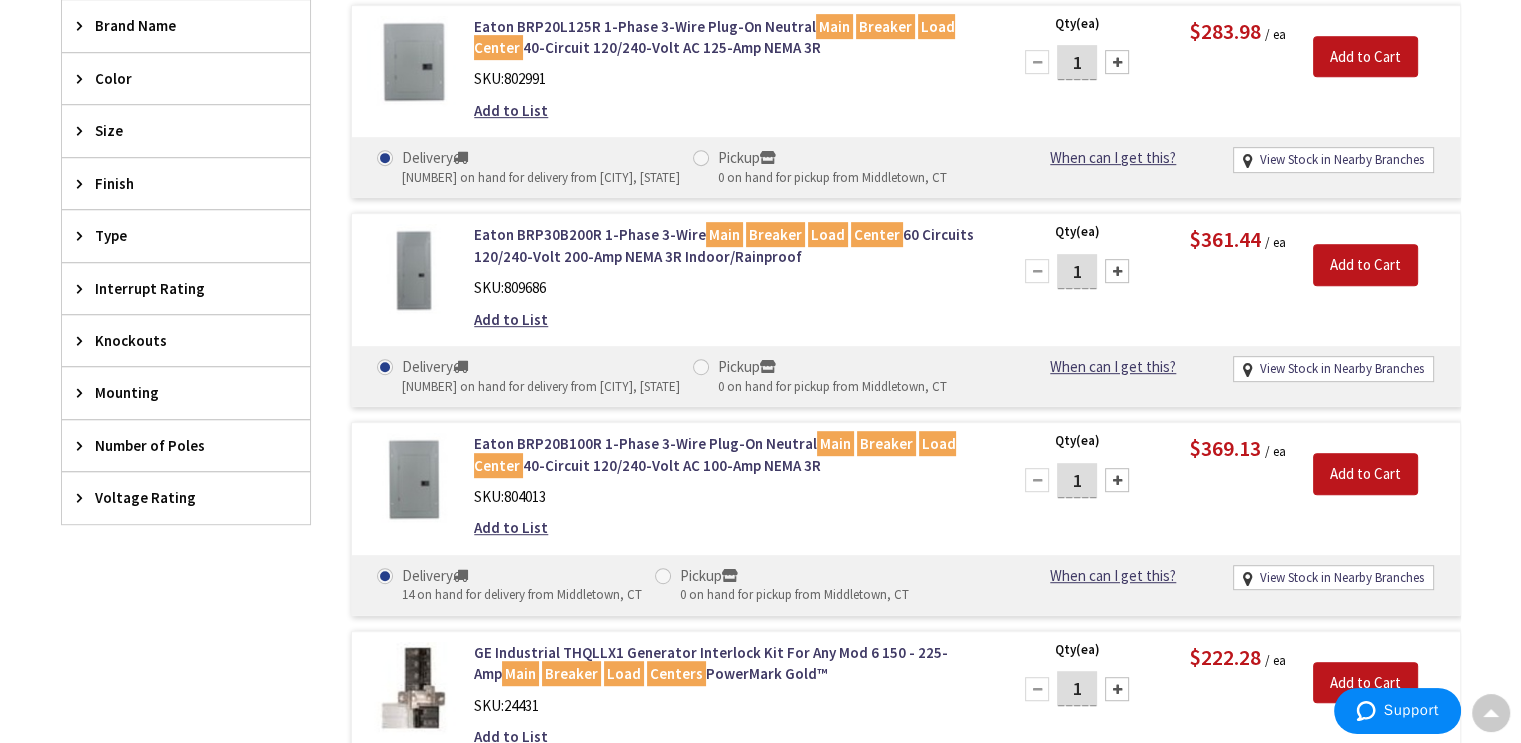 drag, startPoint x: 673, startPoint y: 280, endPoint x: 676, endPoint y: 269, distance: 11.401754 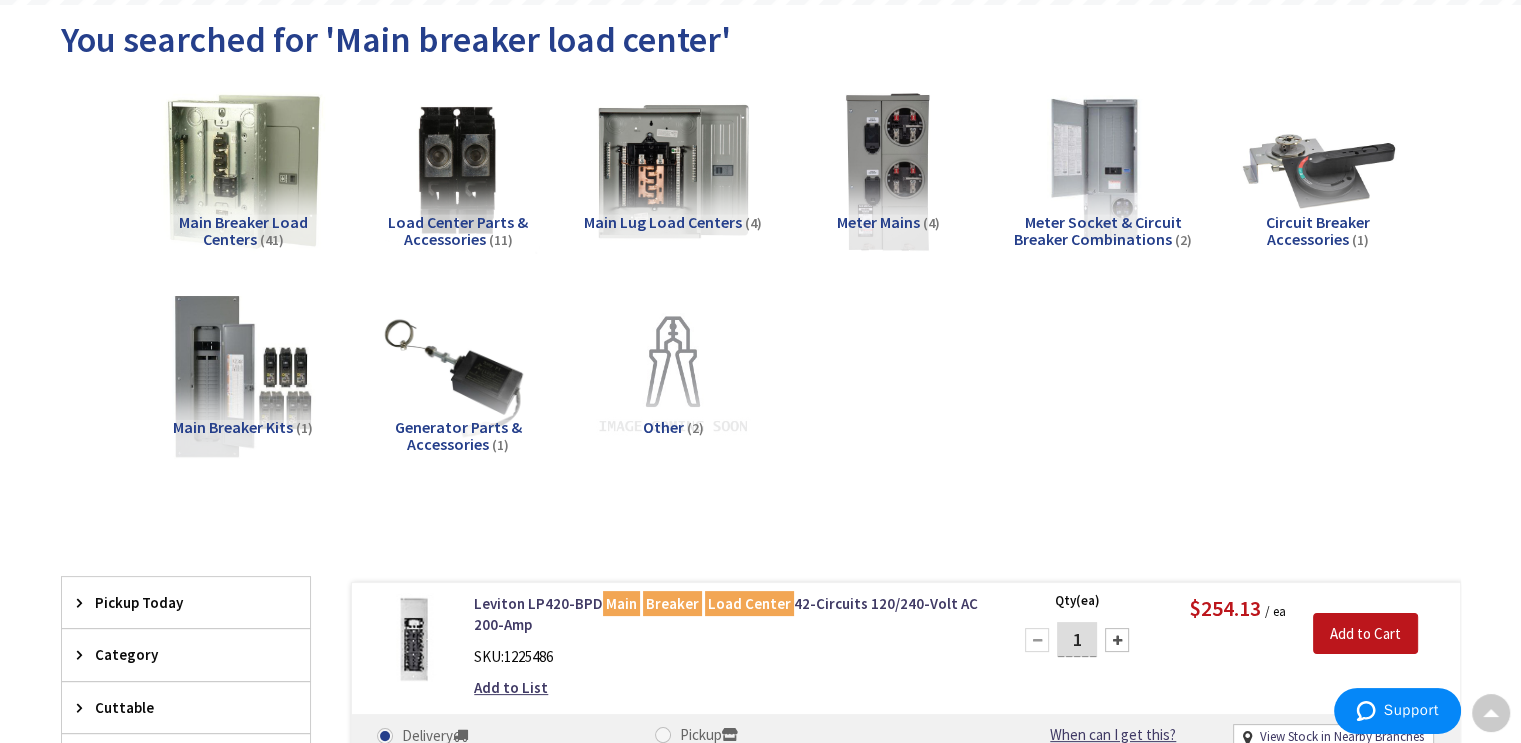 scroll, scrollTop: 0, scrollLeft: 0, axis: both 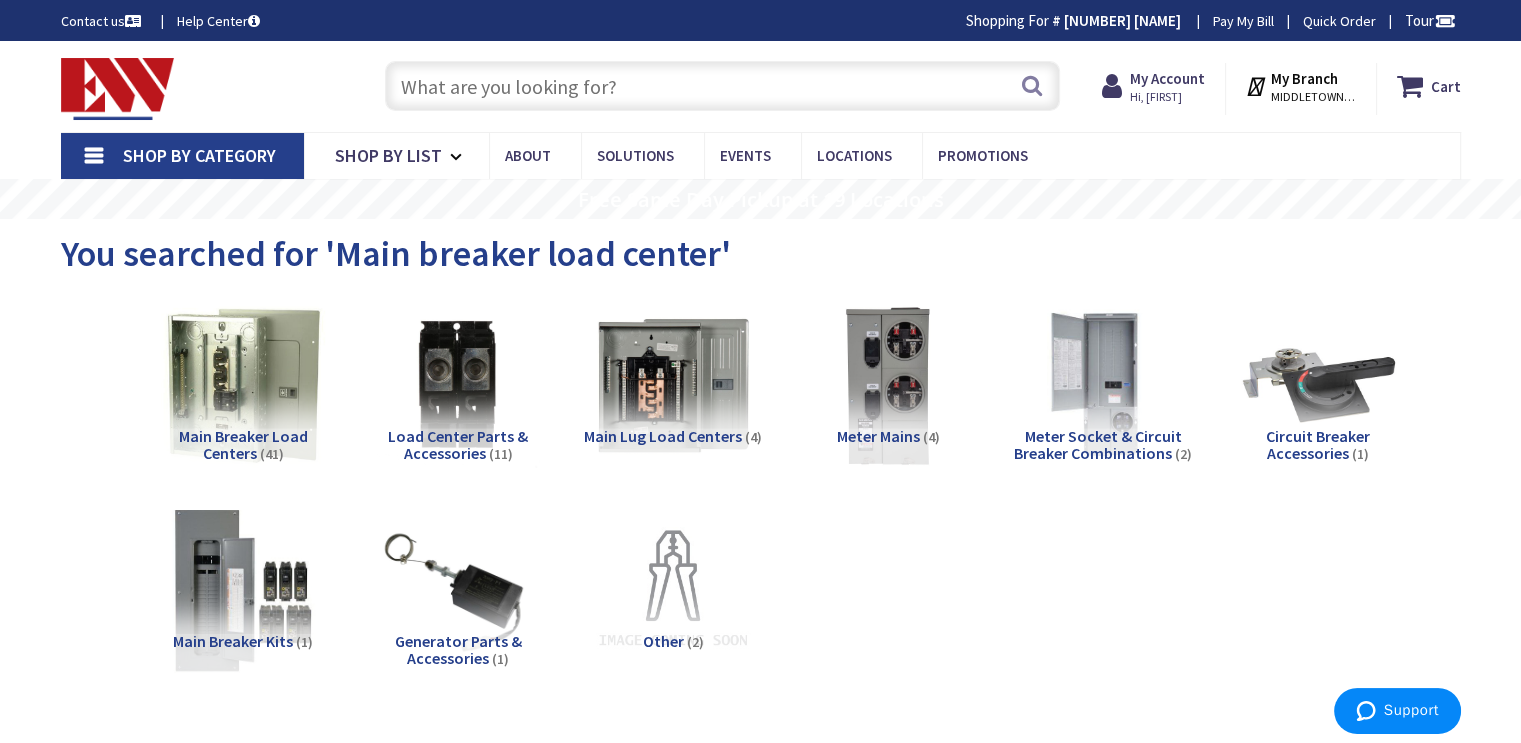 click on "Main Breaker Load Centers" at bounding box center [243, 445] 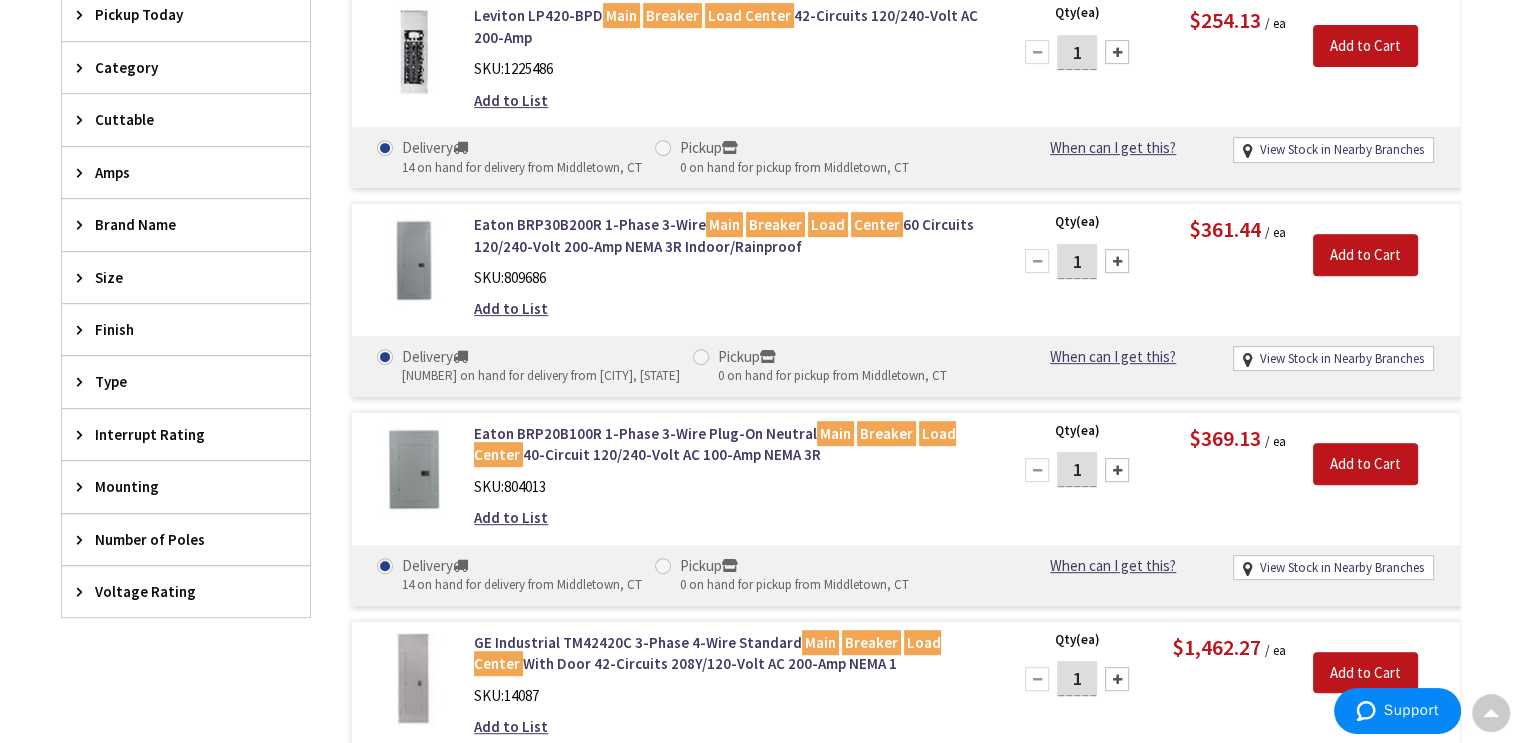 scroll, scrollTop: 853, scrollLeft: 0, axis: vertical 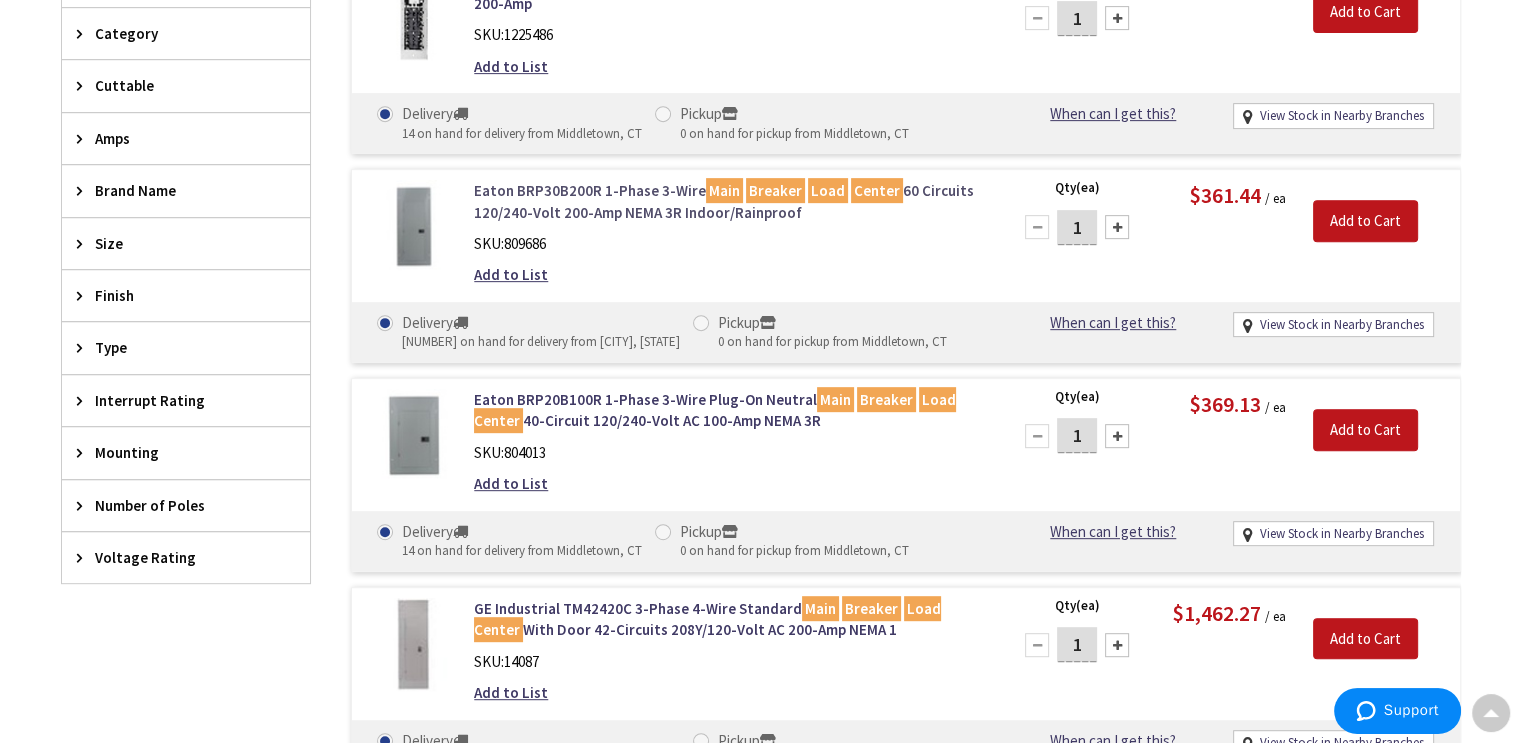 click on "Eaton BRP30B200R 1-Phase 3-Wire  Main   Breaker   Load   Center  60 Circuits 120/240-Volt 200-Amp NEMA 3R Indoor/Rainproof" at bounding box center (728, 201) 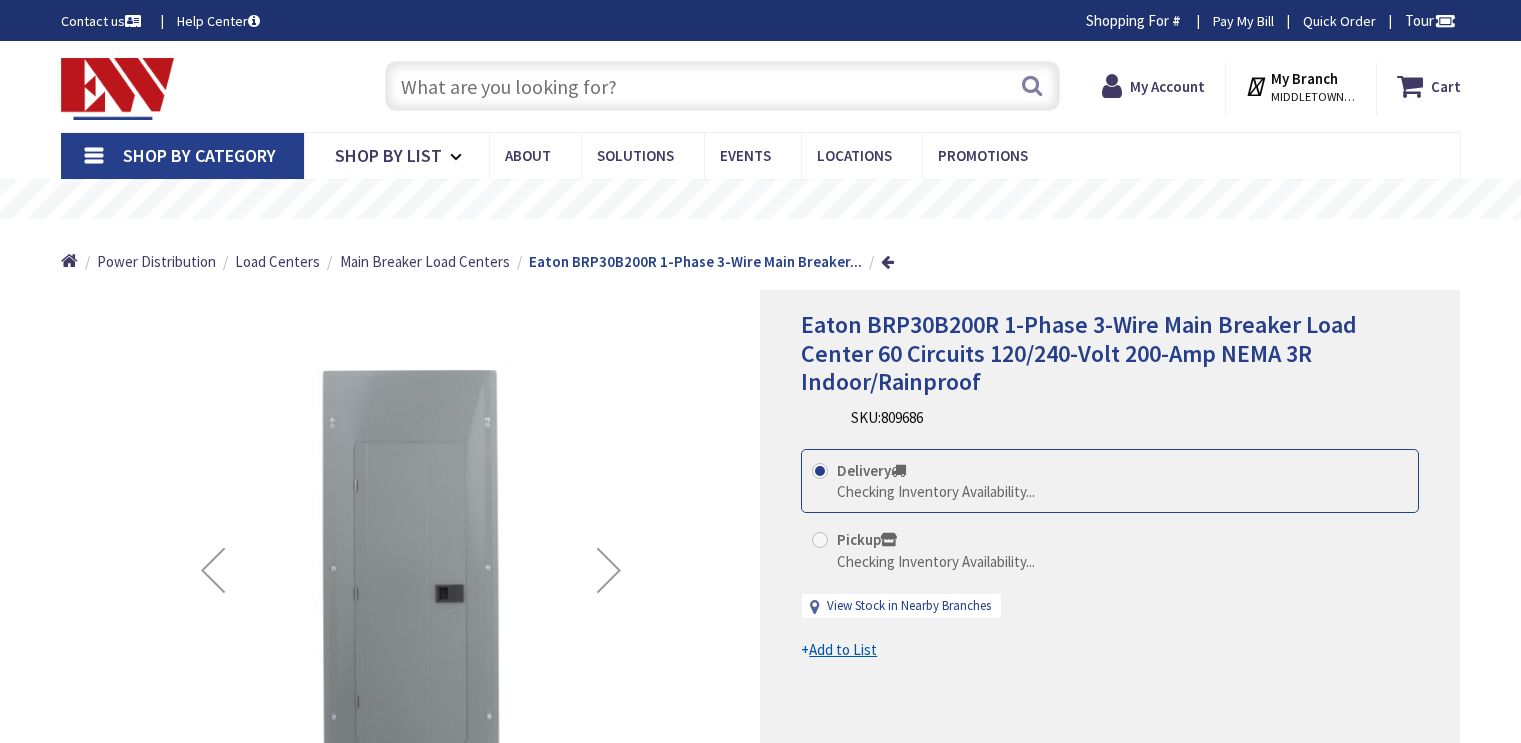 scroll, scrollTop: 0, scrollLeft: 0, axis: both 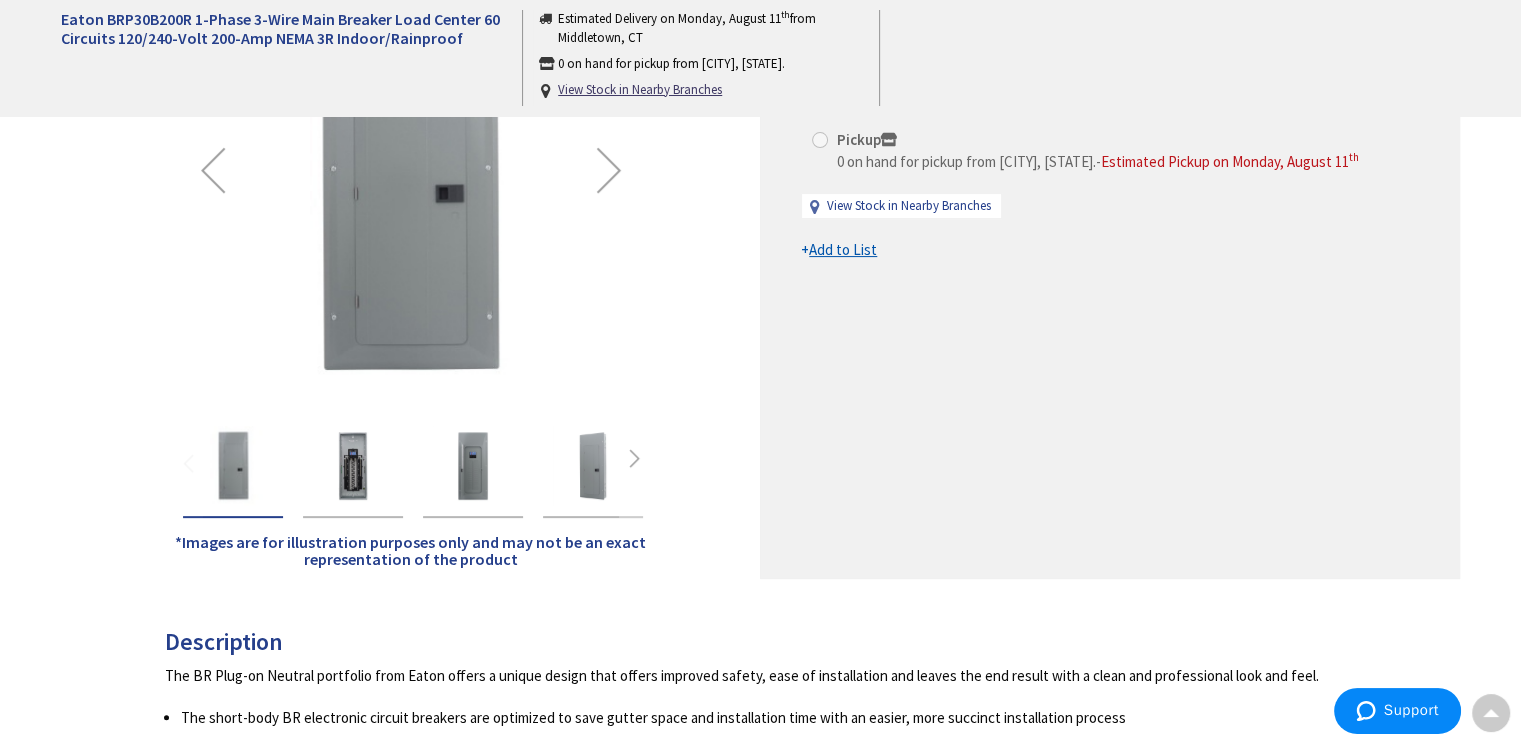 click at bounding box center [609, 170] 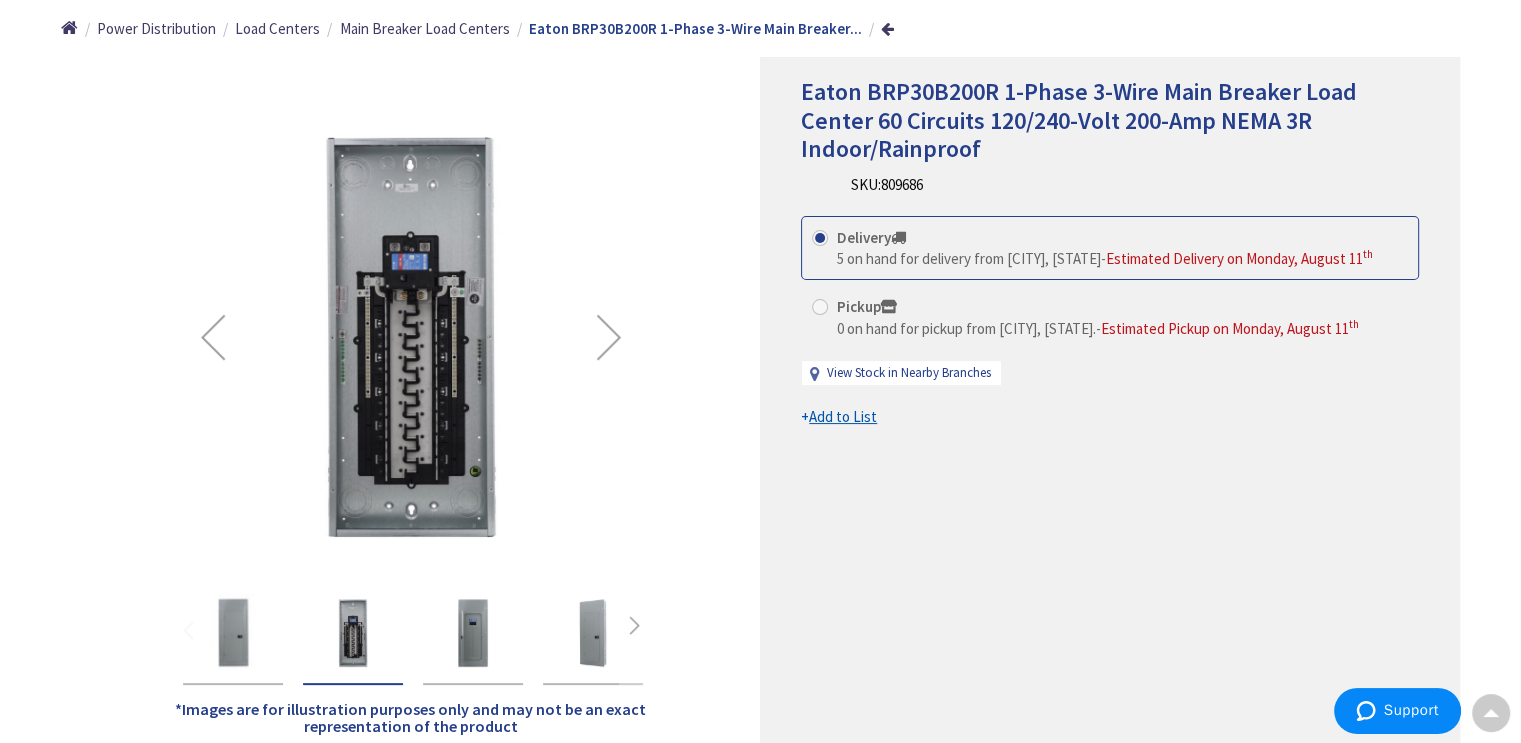 scroll, scrollTop: 200, scrollLeft: 0, axis: vertical 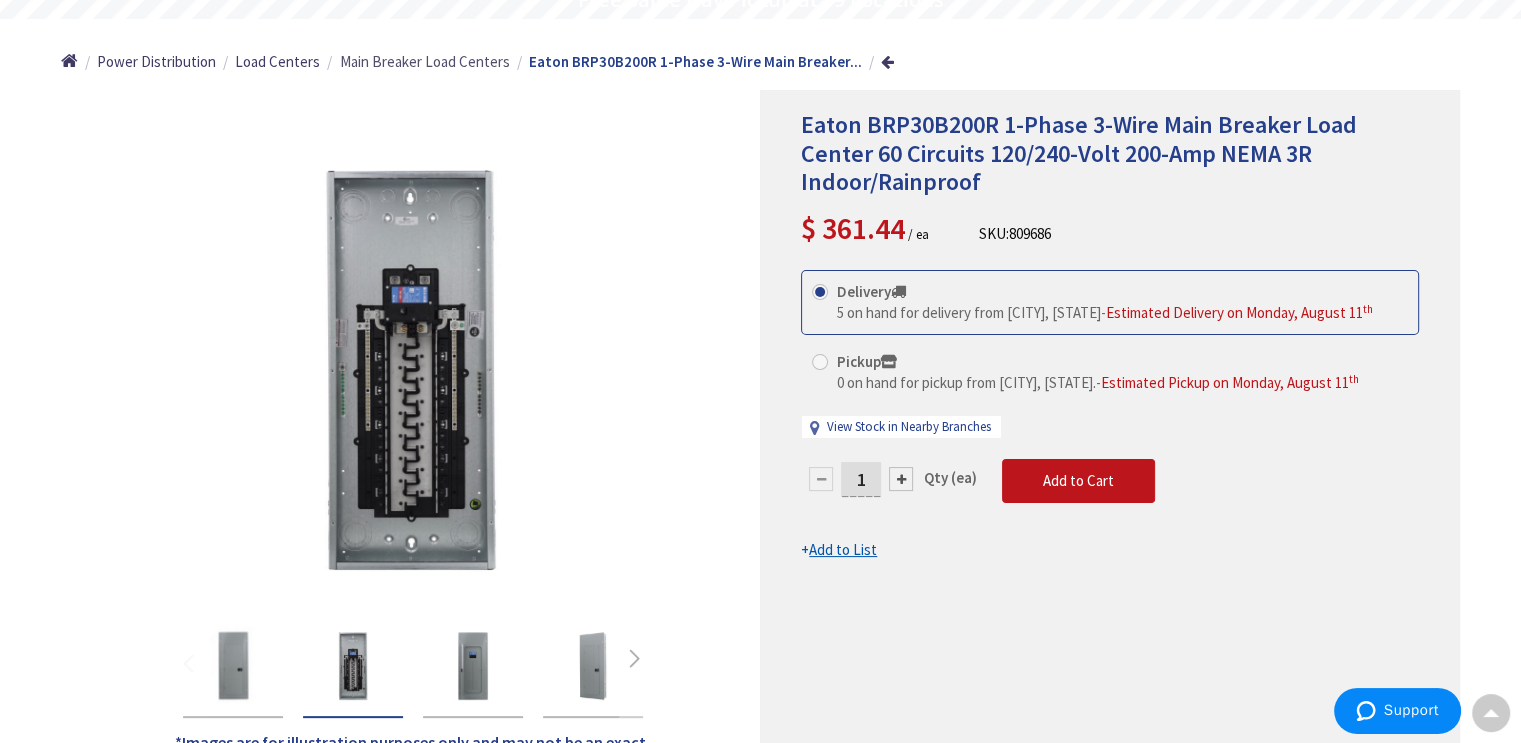 click on "Main Breaker Load Centers" at bounding box center [425, 61] 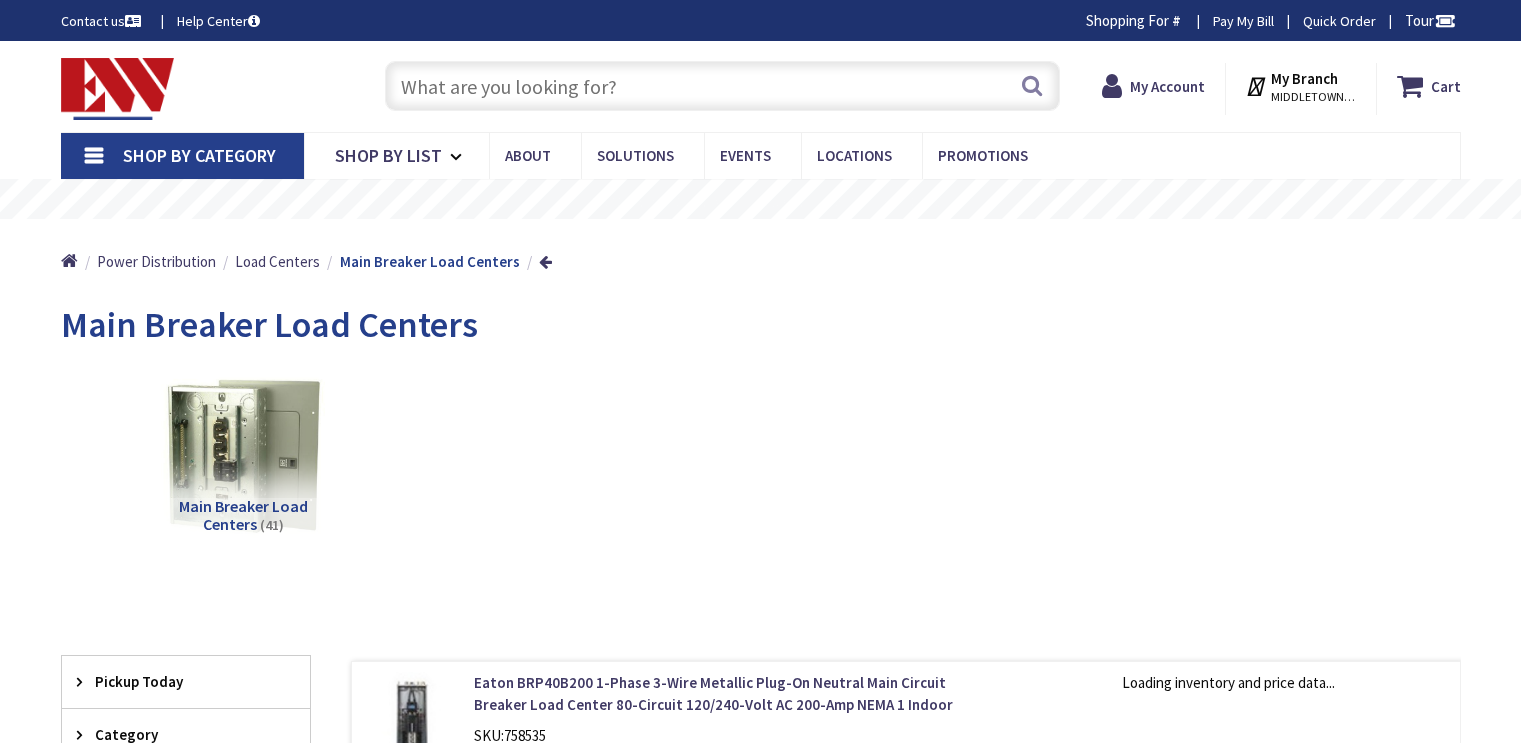 scroll, scrollTop: 0, scrollLeft: 0, axis: both 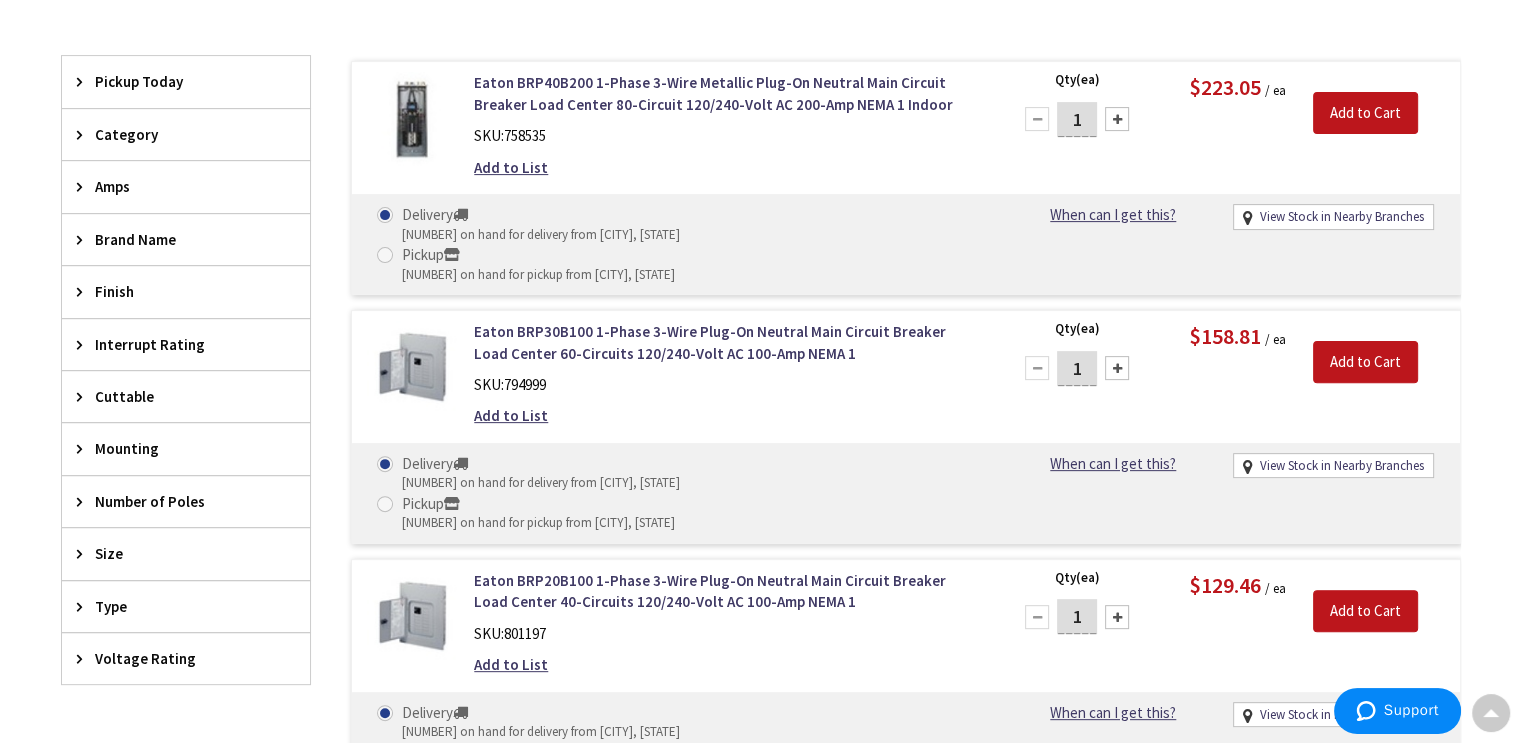 click on "Amps" at bounding box center (176, 186) 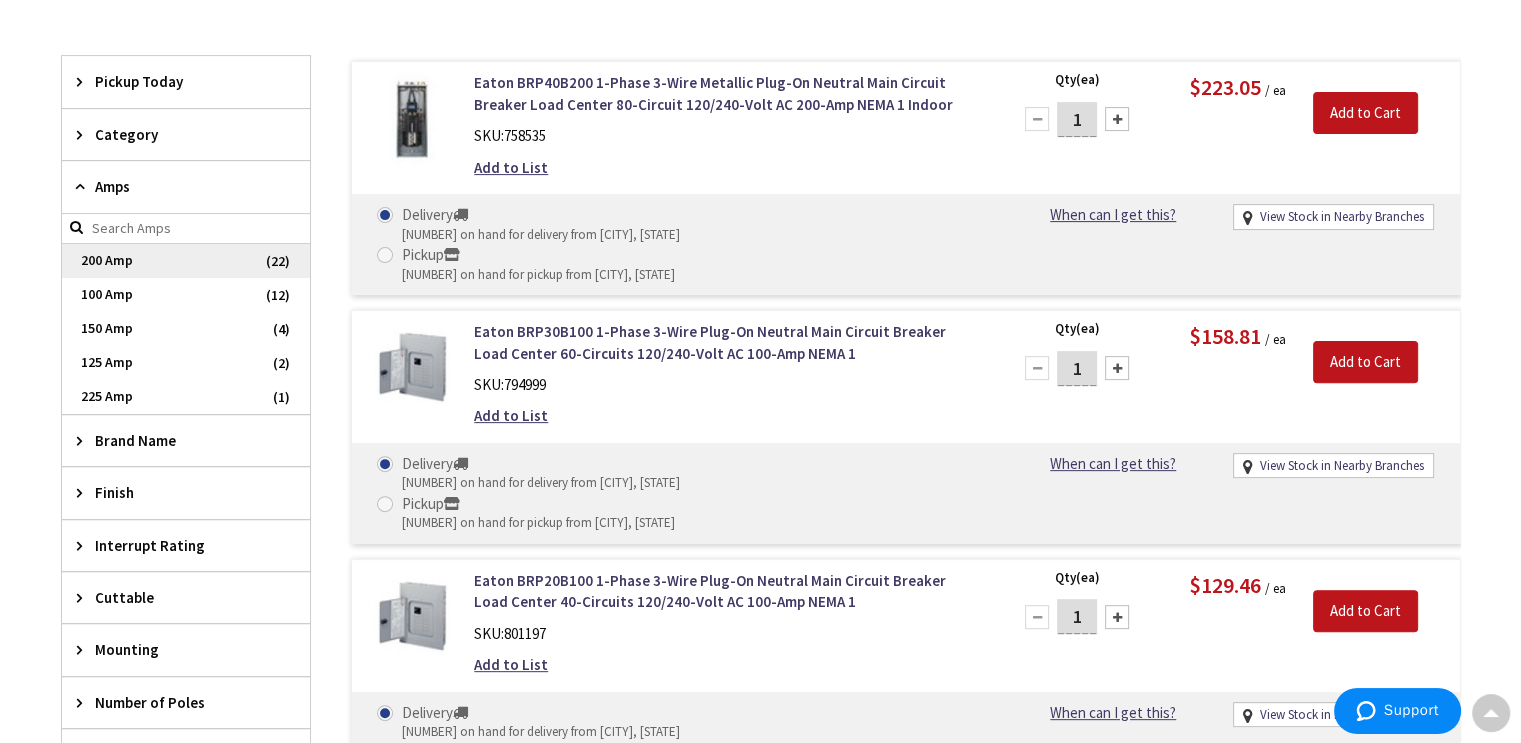 click on "200 Amp" at bounding box center (186, 261) 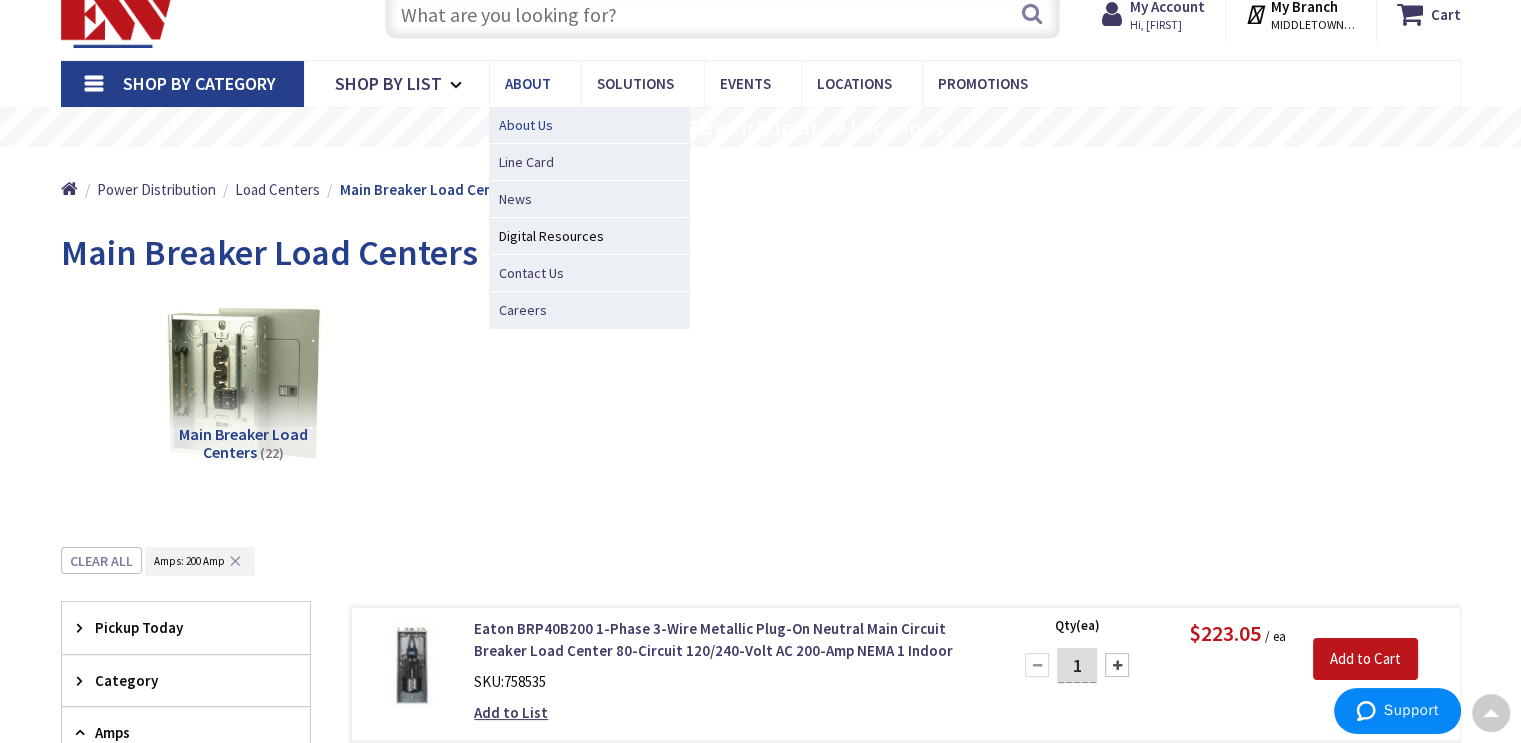 scroll, scrollTop: 0, scrollLeft: 0, axis: both 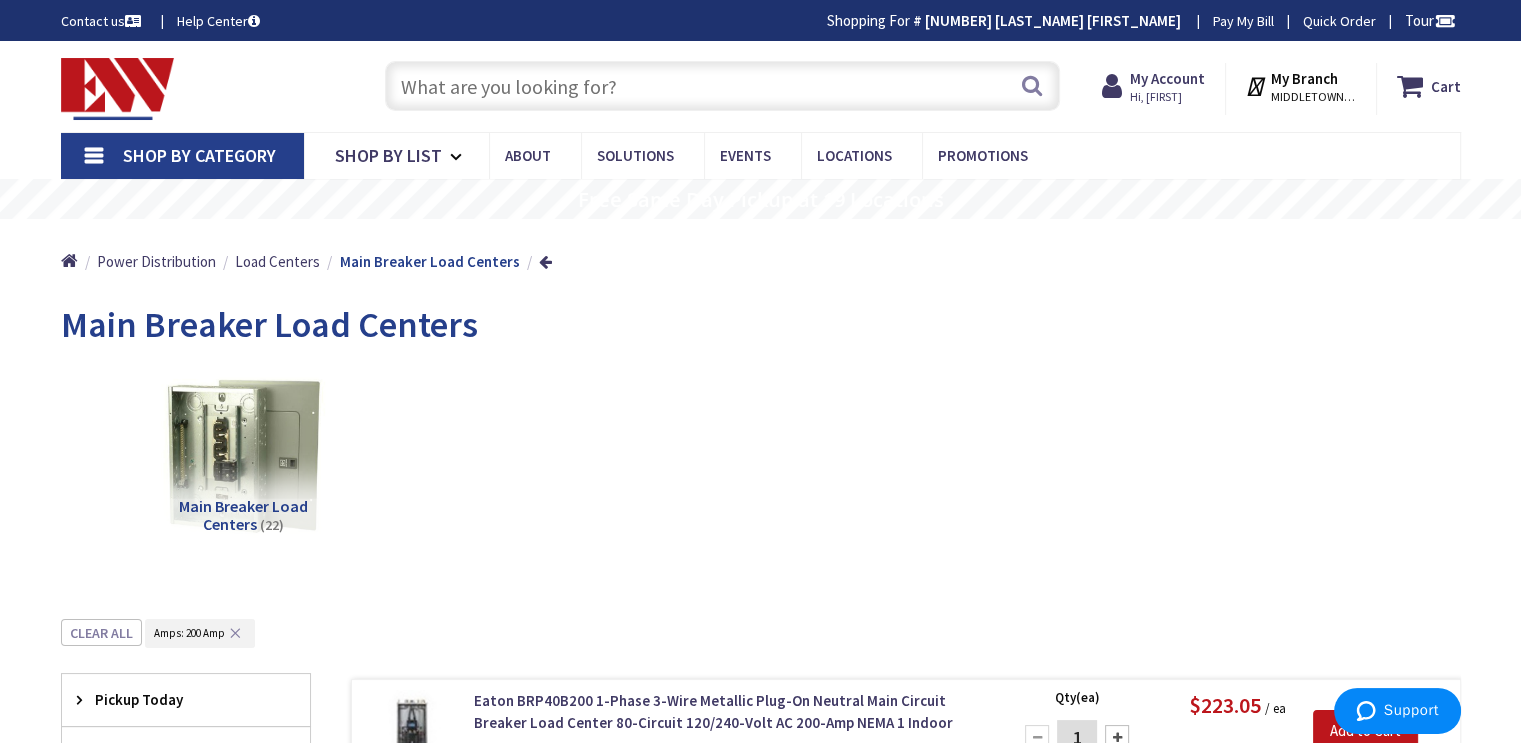 click at bounding box center [722, 86] 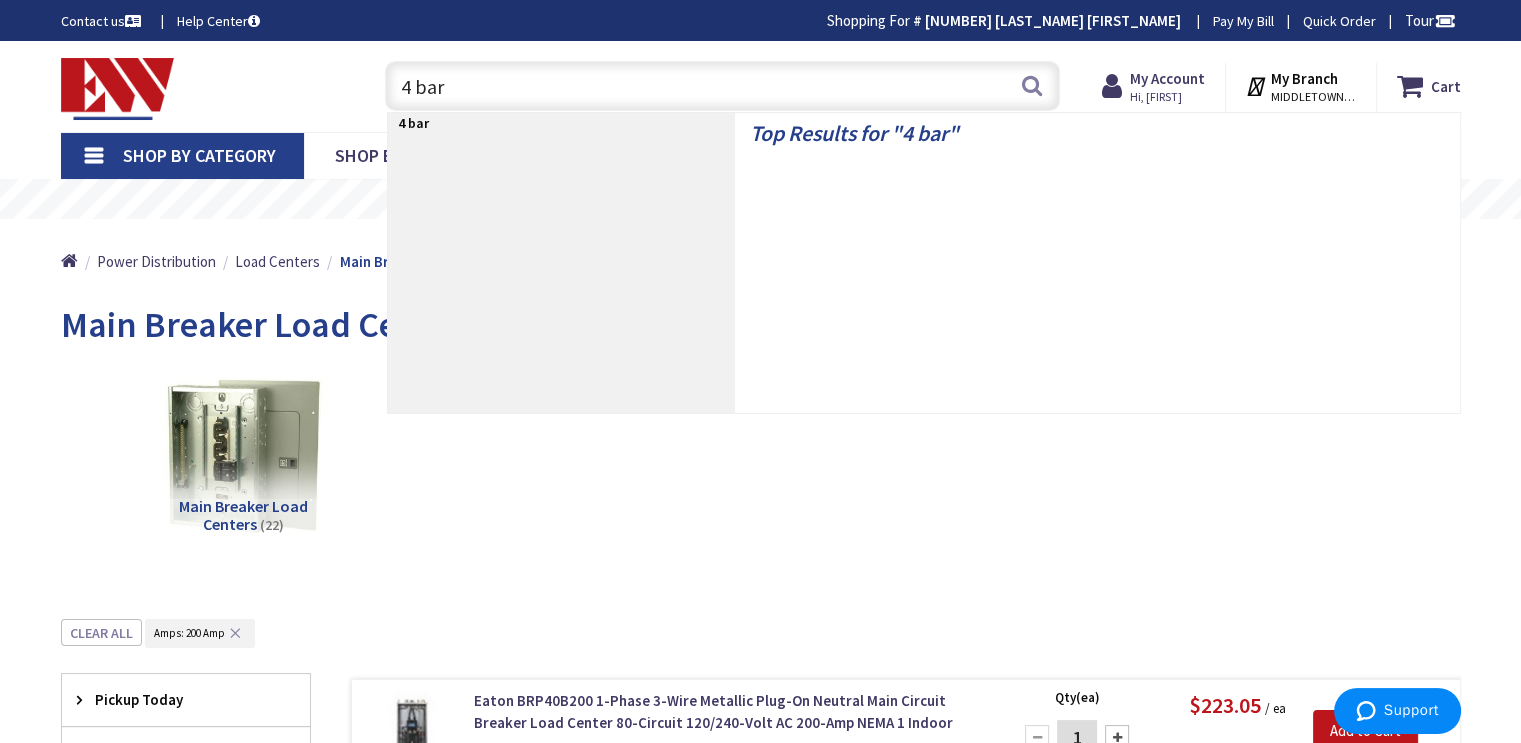 type on "4 bare" 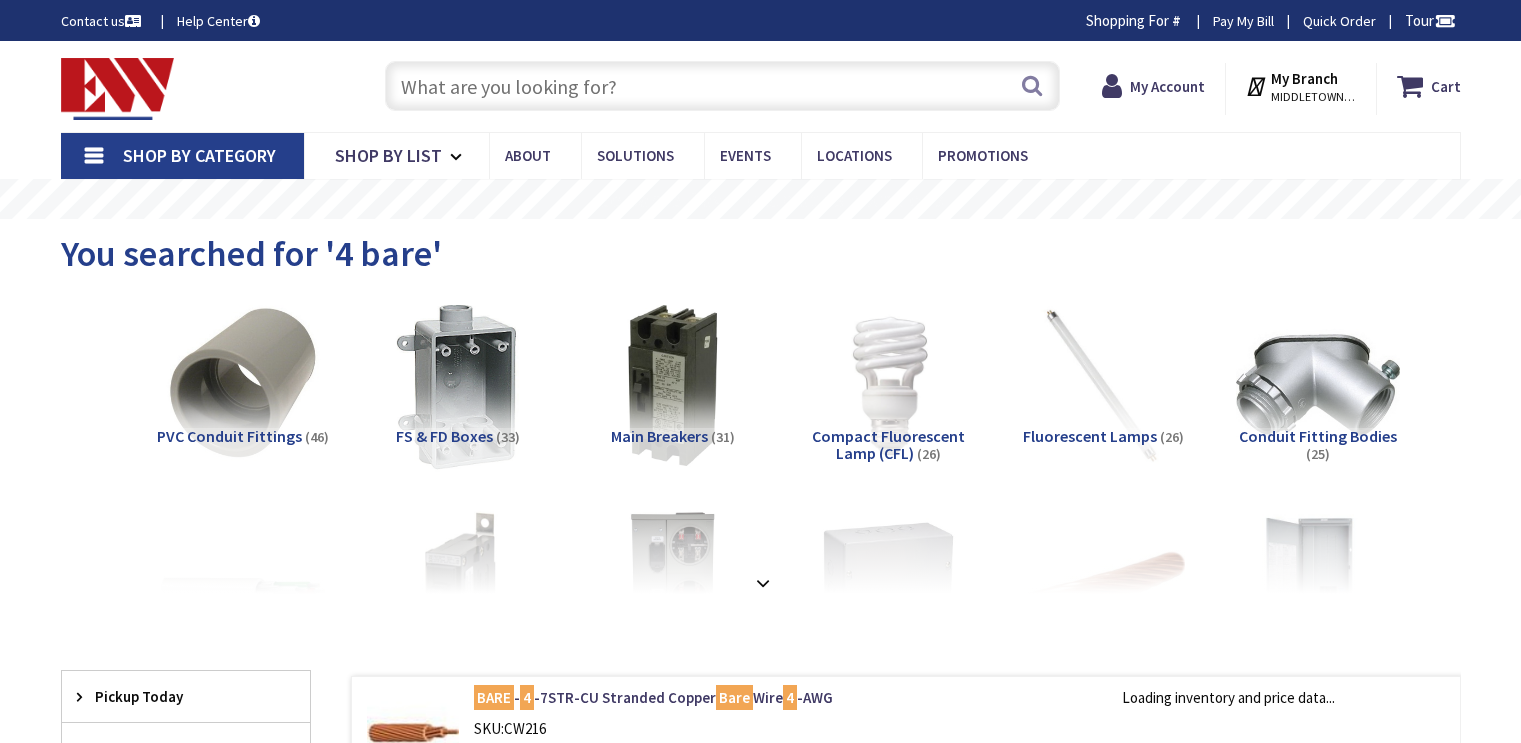scroll, scrollTop: 0, scrollLeft: 0, axis: both 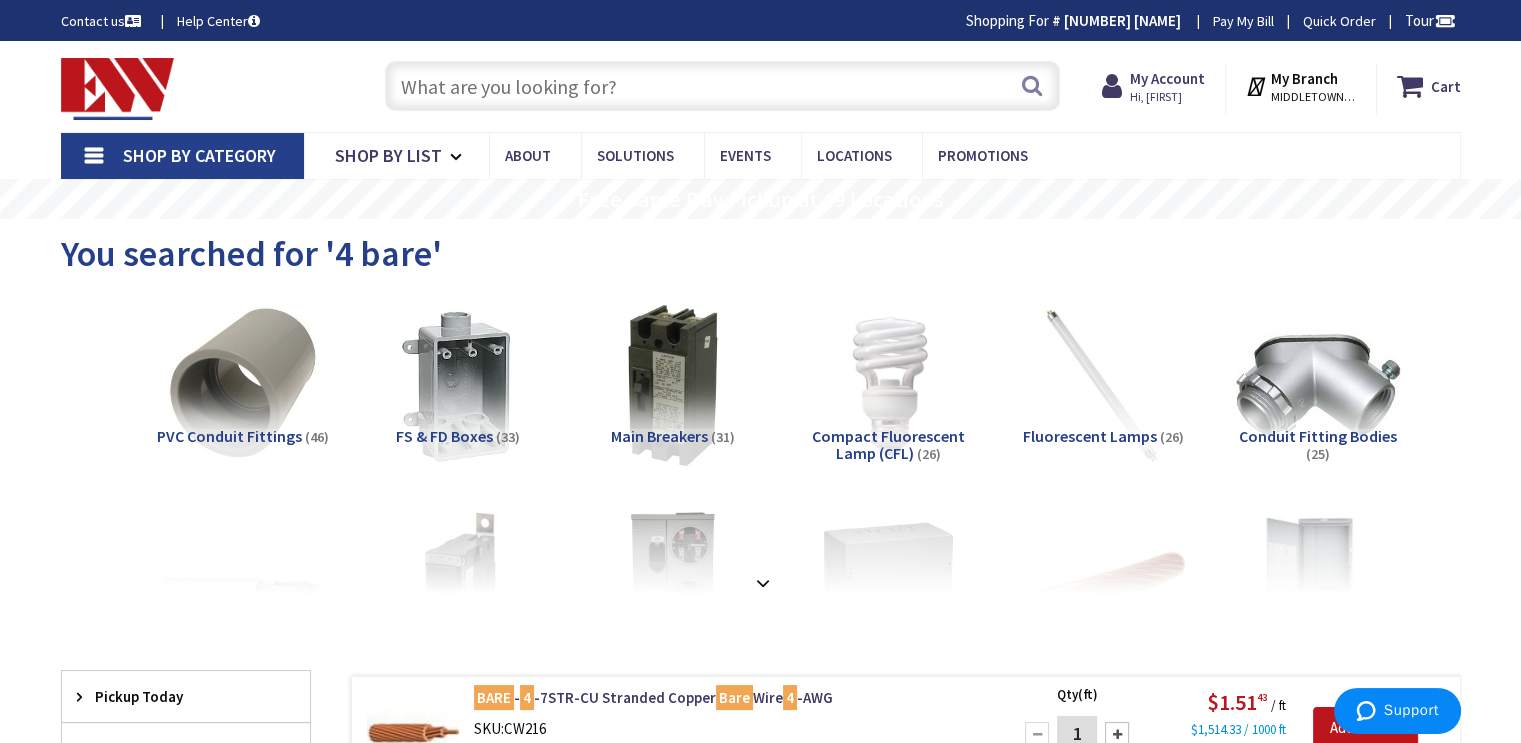 click at bounding box center [722, 86] 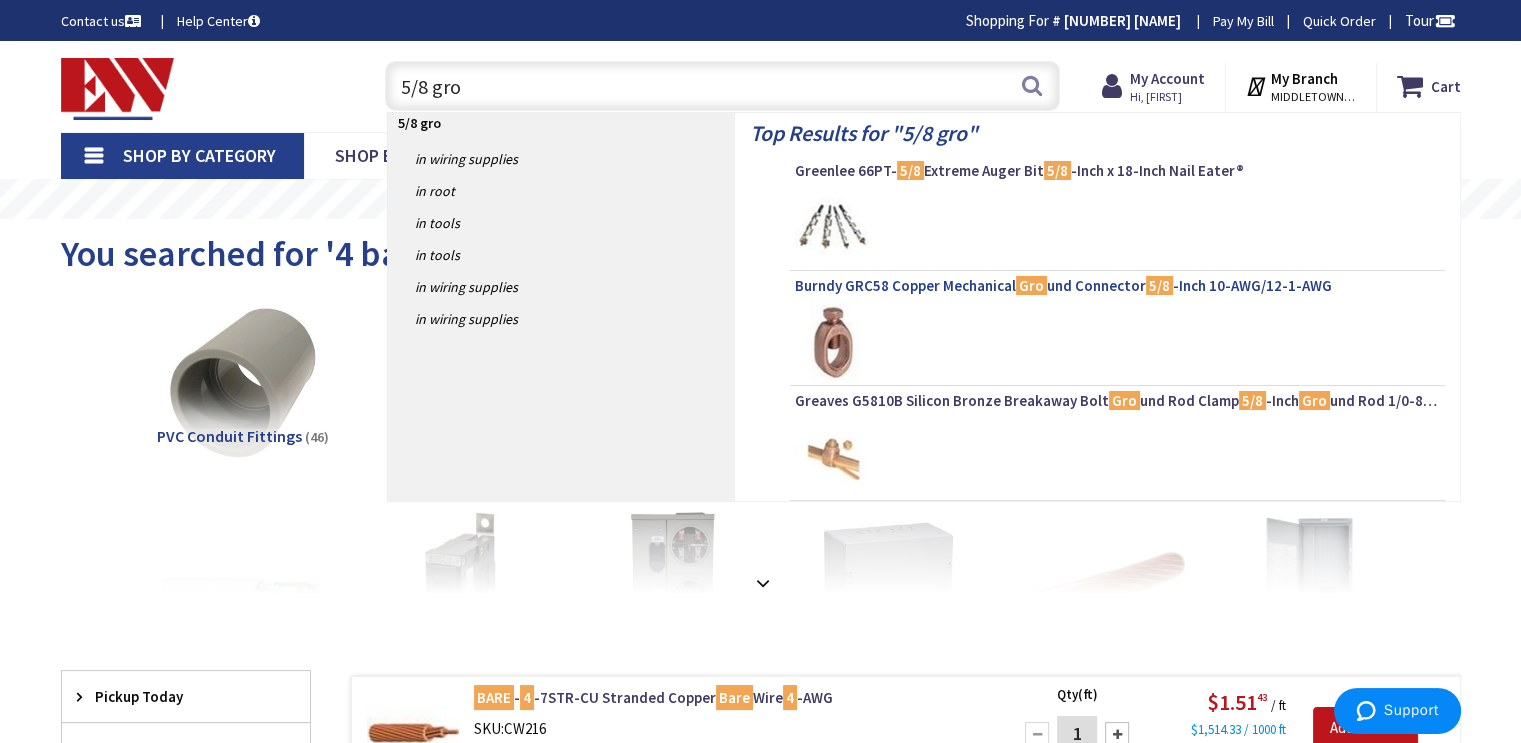 type on "5/8 gro" 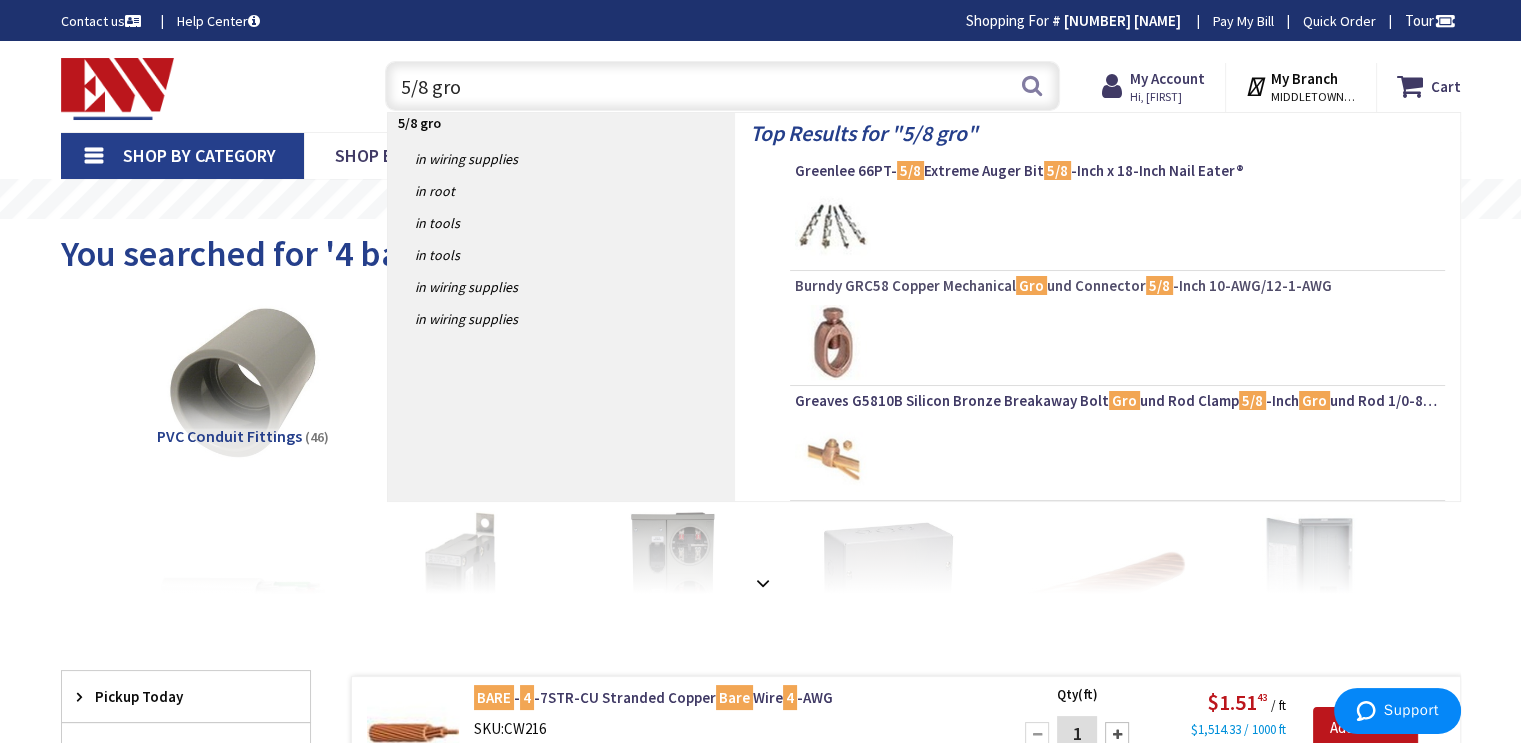 click on "Burndy GRC58 Copper Mechanical  Gro und Connector  5/8 -Inch 10-AWG/12-1-AWG" at bounding box center [1117, 286] 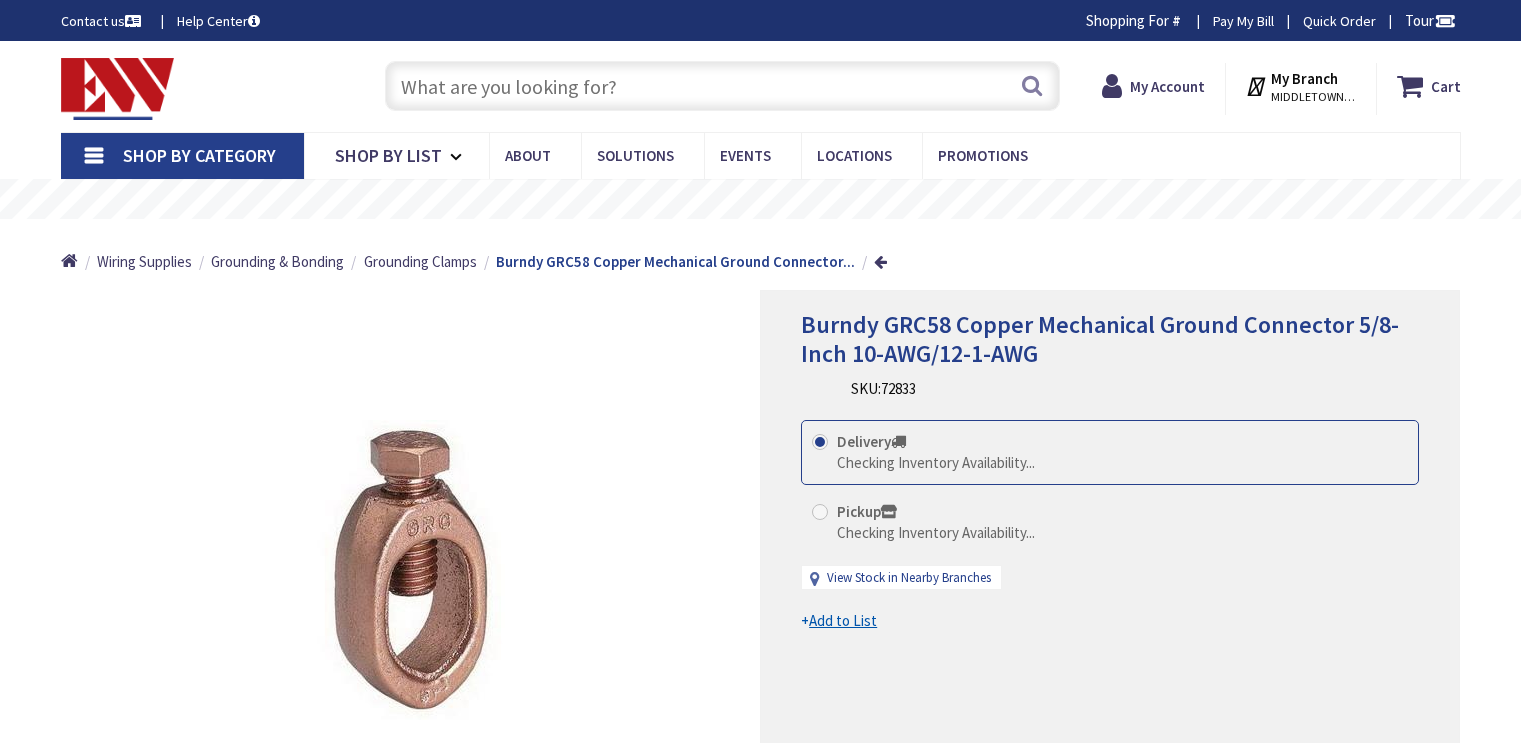 scroll, scrollTop: 0, scrollLeft: 0, axis: both 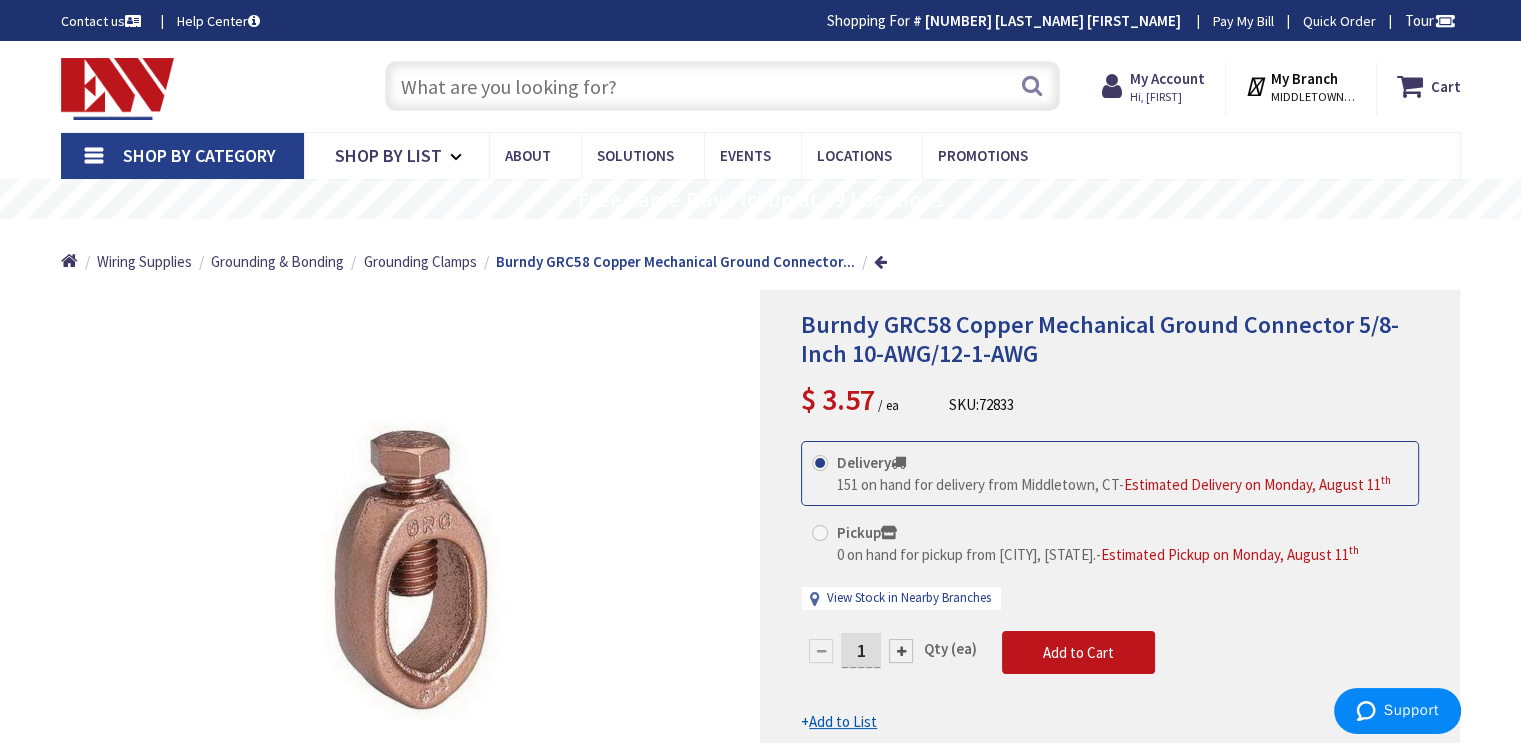 click at bounding box center [722, 86] 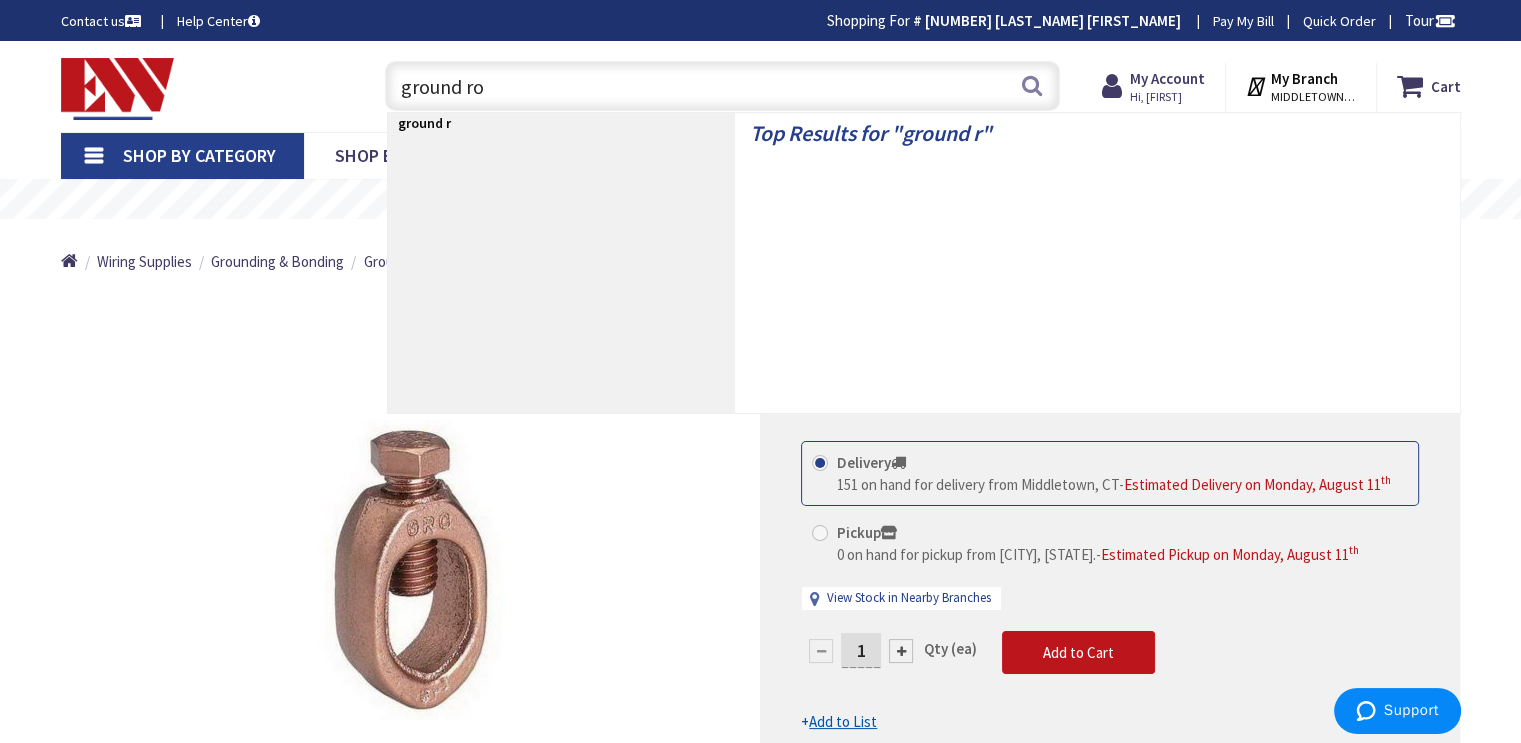 type on "ground rod" 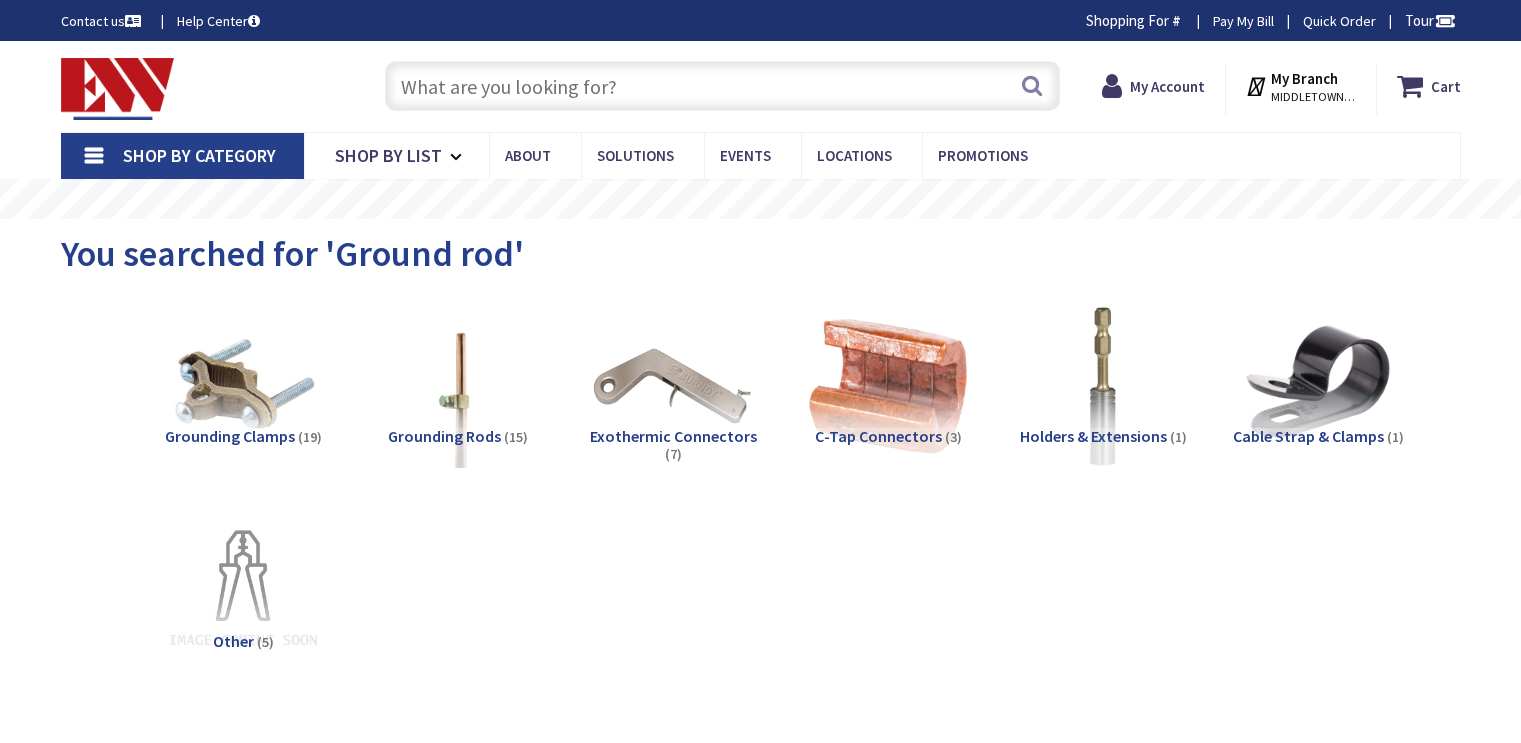 scroll, scrollTop: 0, scrollLeft: 0, axis: both 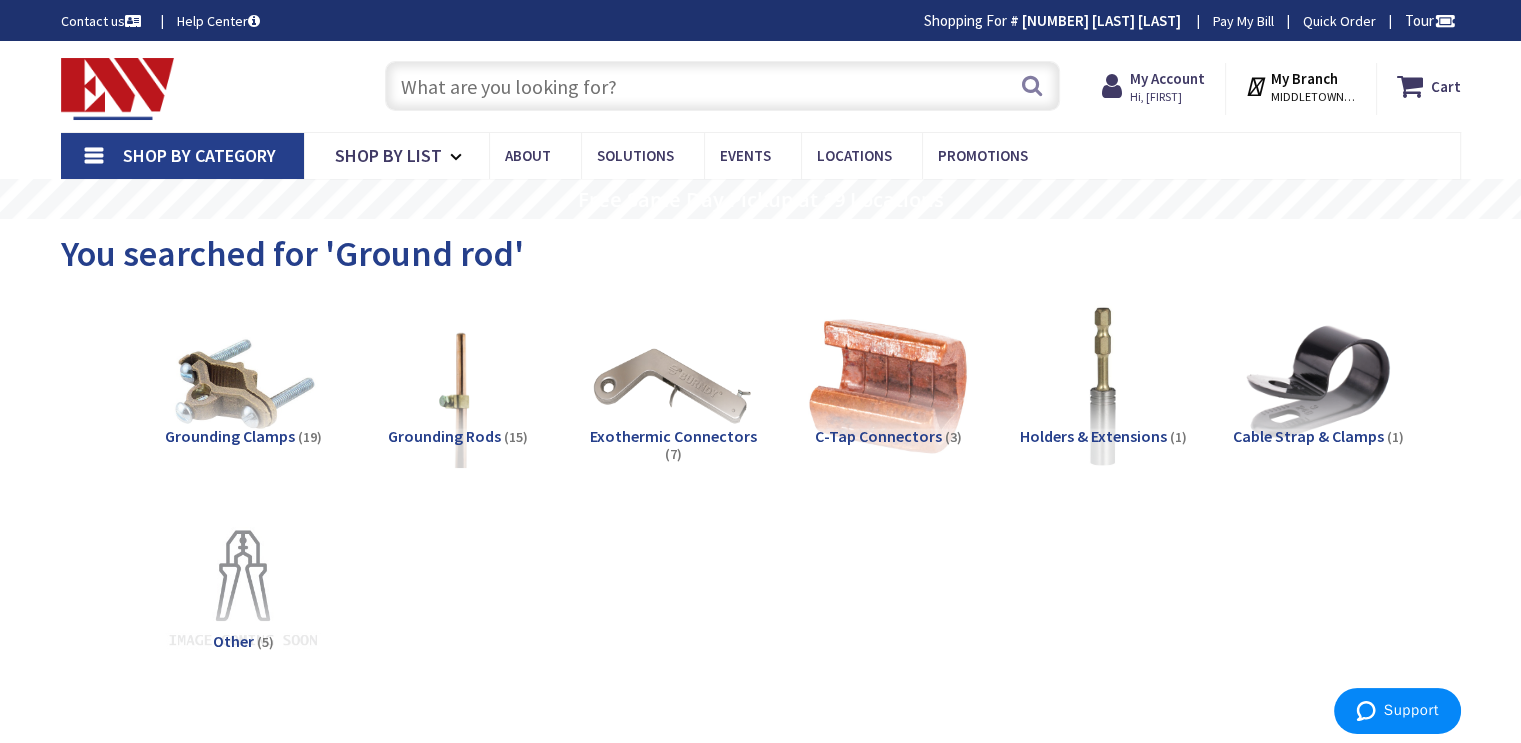 click at bounding box center (722, 86) 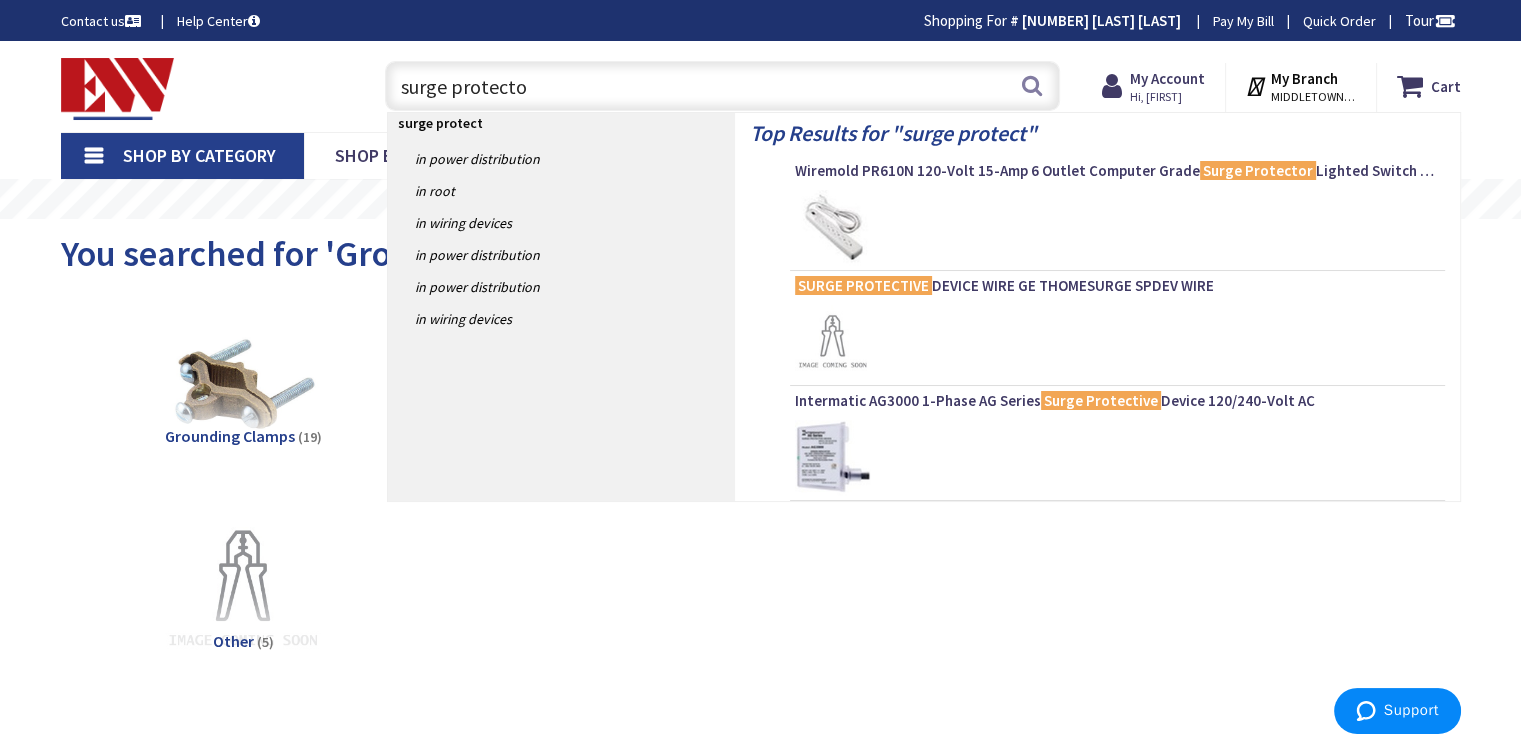 type on "surge protector" 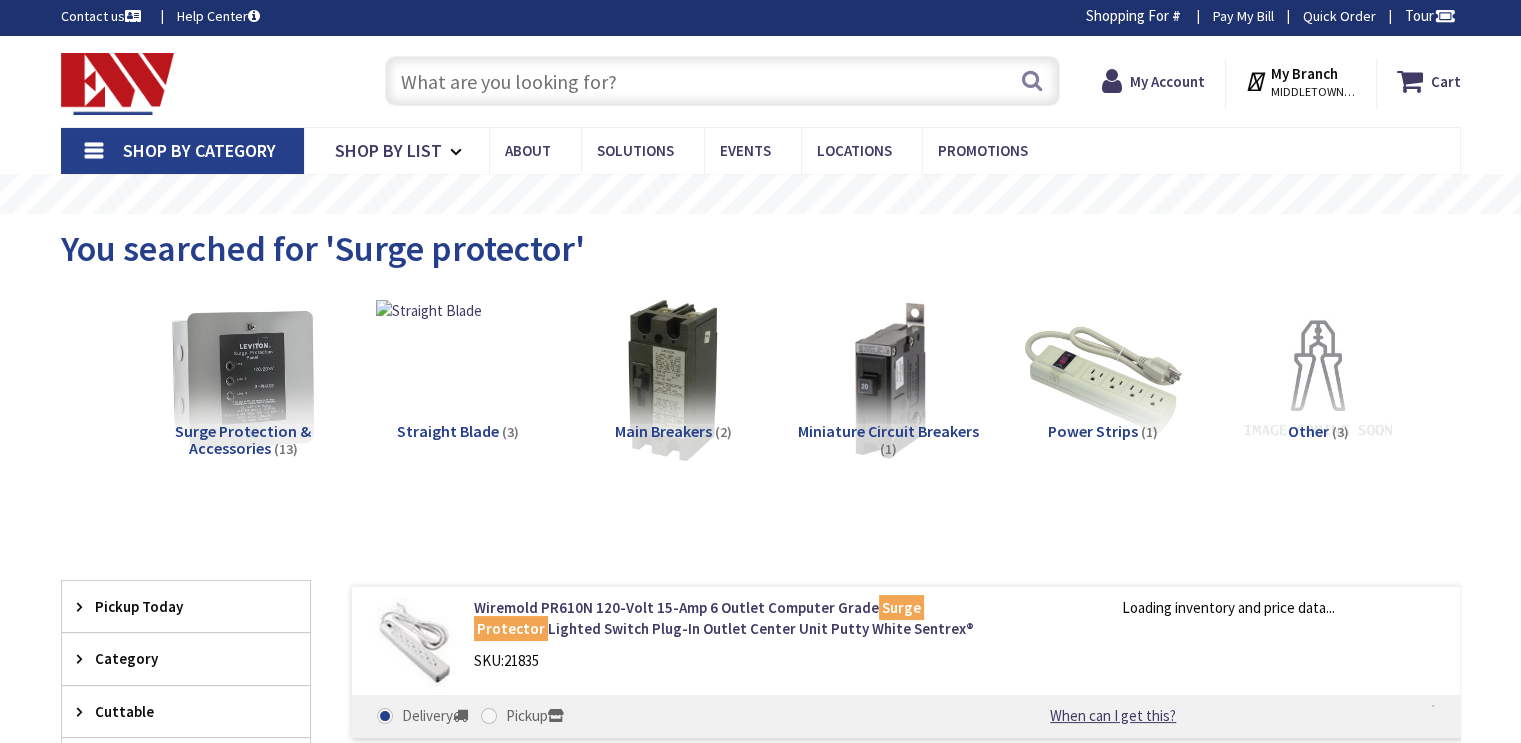 scroll, scrollTop: 0, scrollLeft: 0, axis: both 